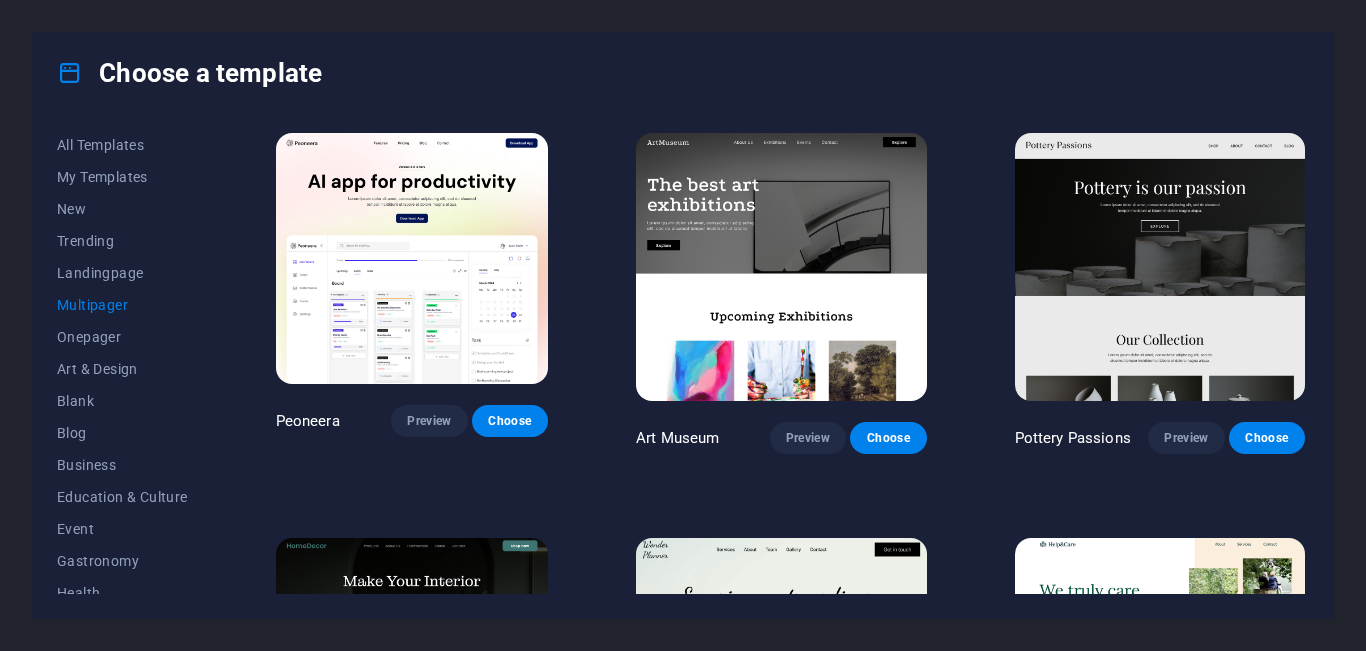 scroll, scrollTop: 0, scrollLeft: 0, axis: both 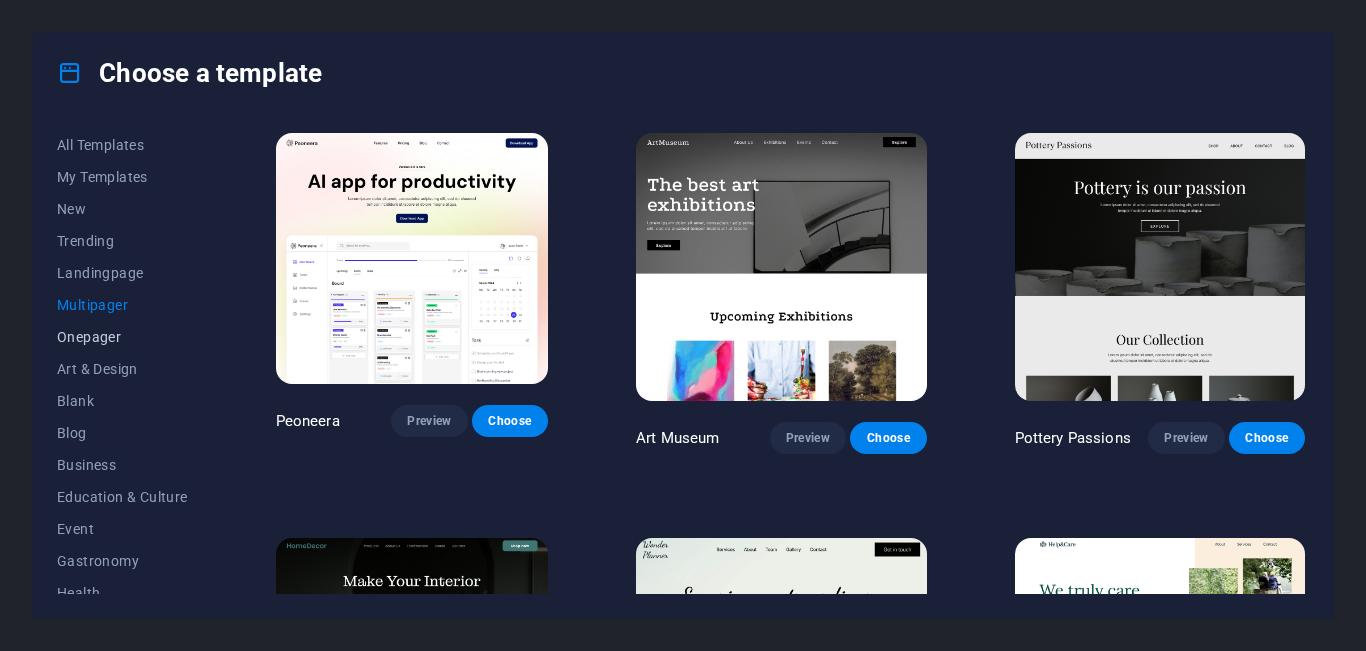 click on "Onepager" at bounding box center (122, 337) 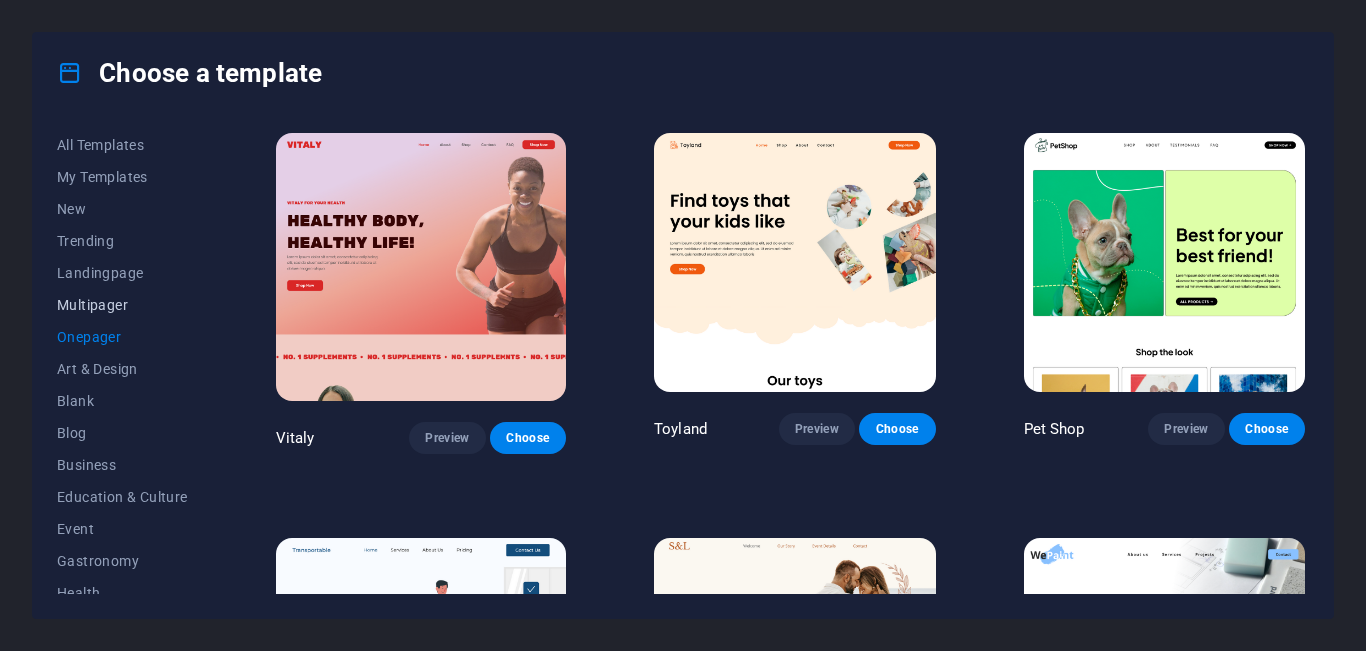 click on "Multipager" at bounding box center (122, 305) 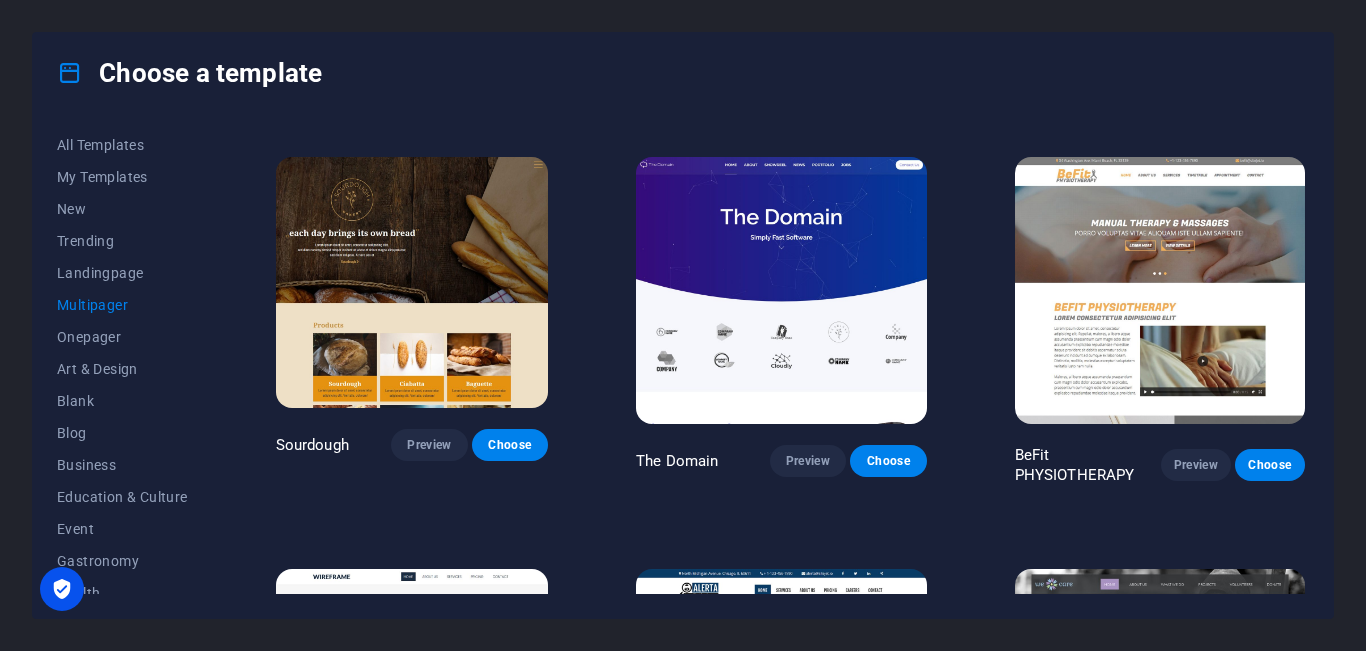 scroll, scrollTop: 5639, scrollLeft: 0, axis: vertical 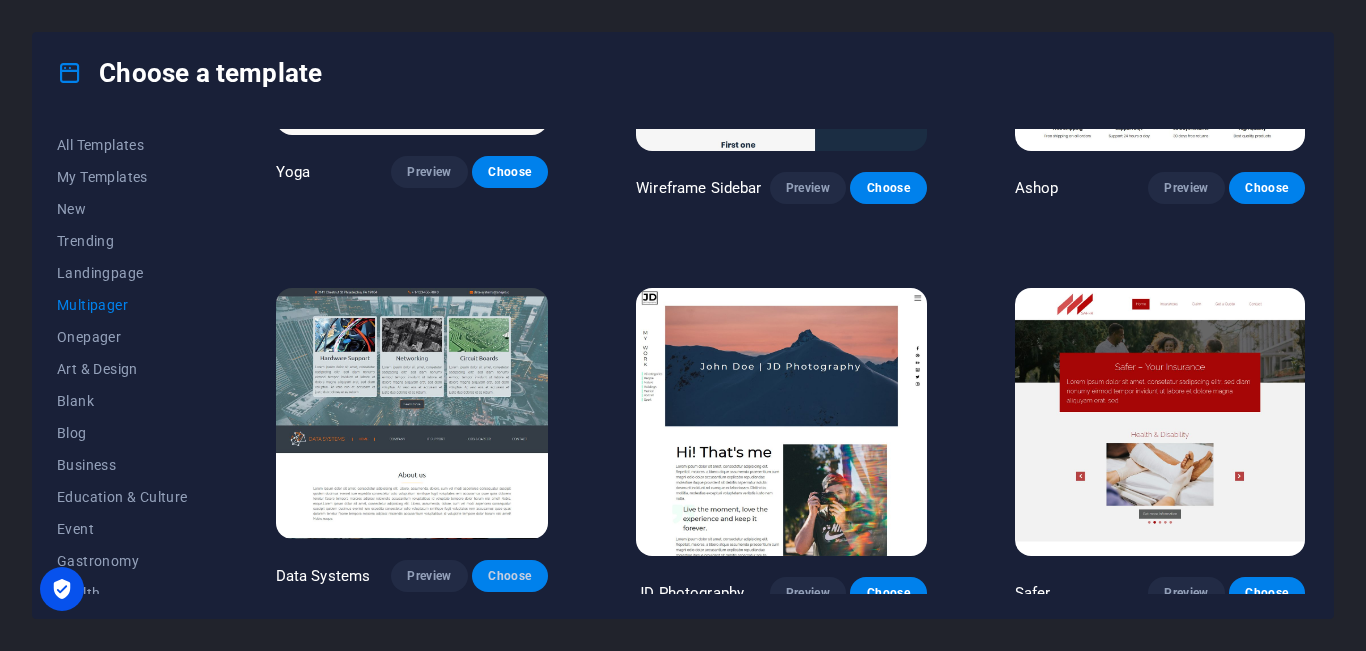 click on "Choose" at bounding box center (510, 576) 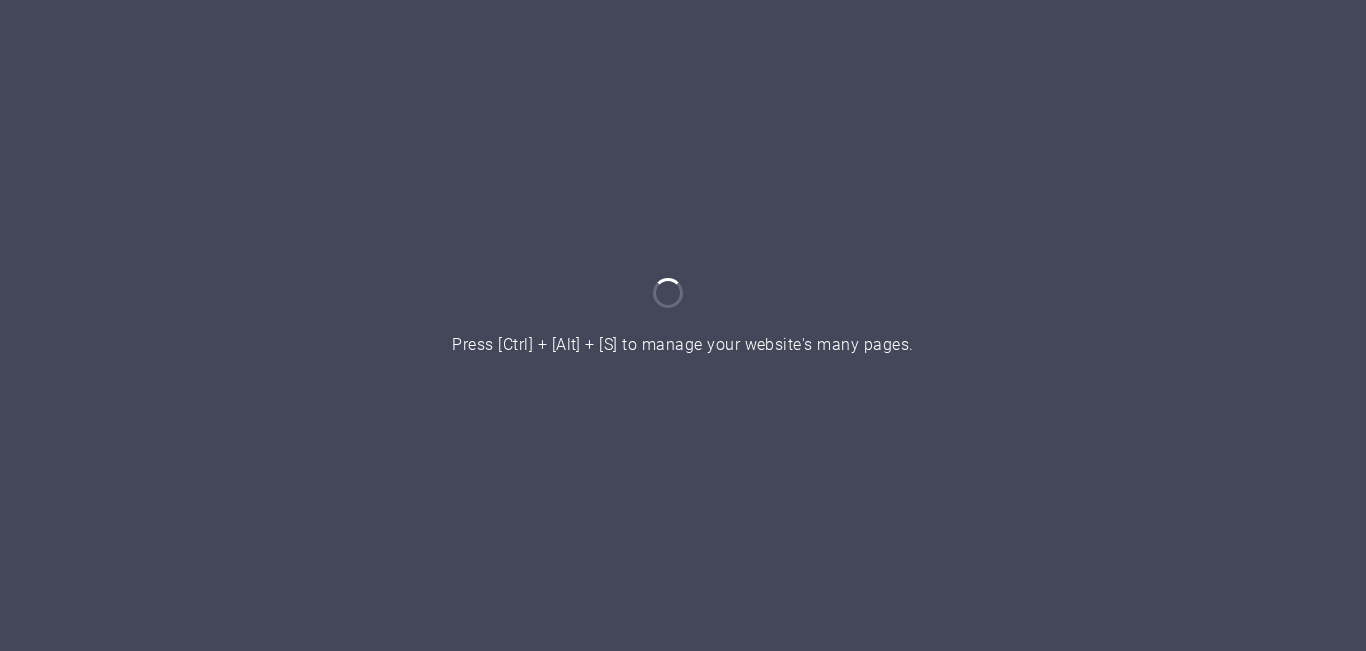 scroll, scrollTop: 0, scrollLeft: 0, axis: both 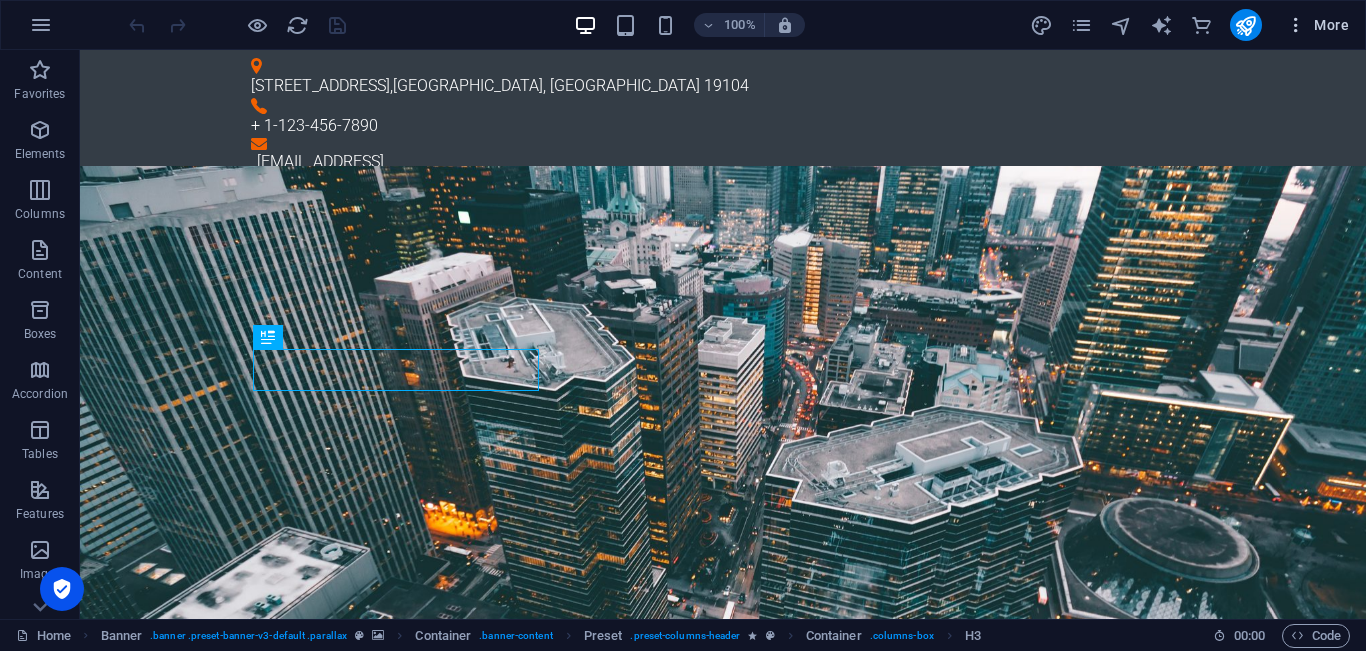 click at bounding box center (1296, 25) 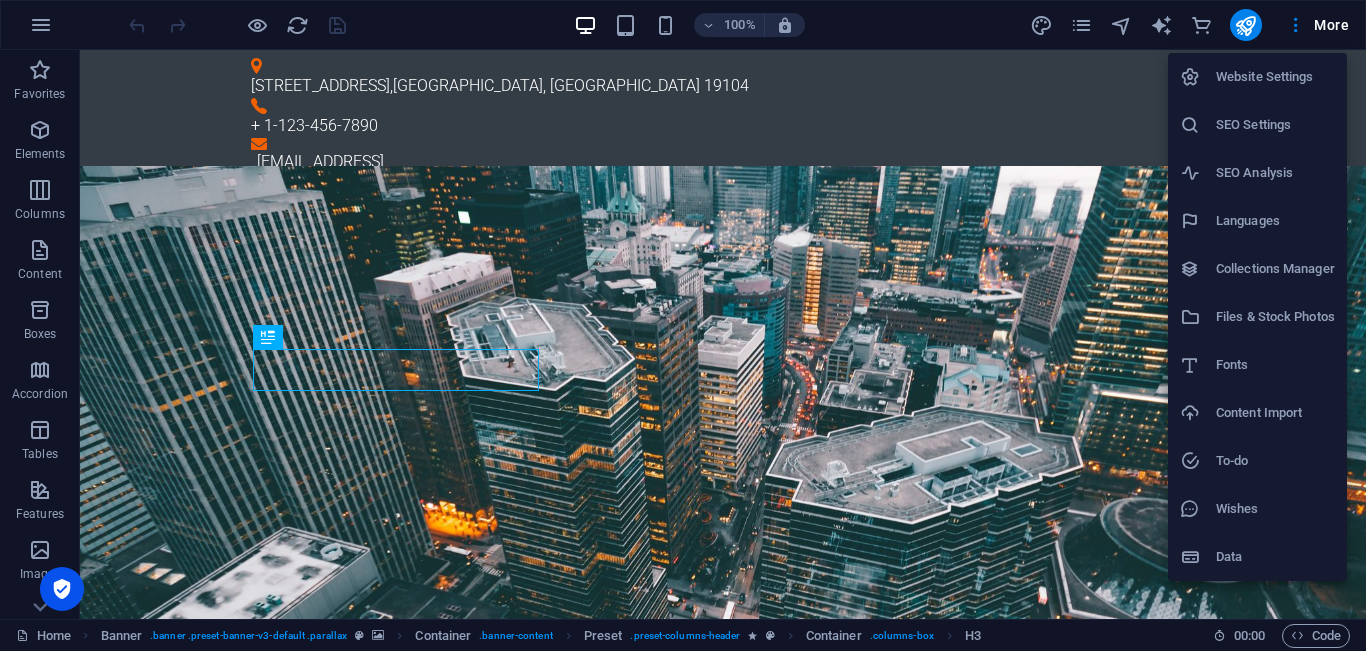 click on "Website Settings" at bounding box center [1275, 77] 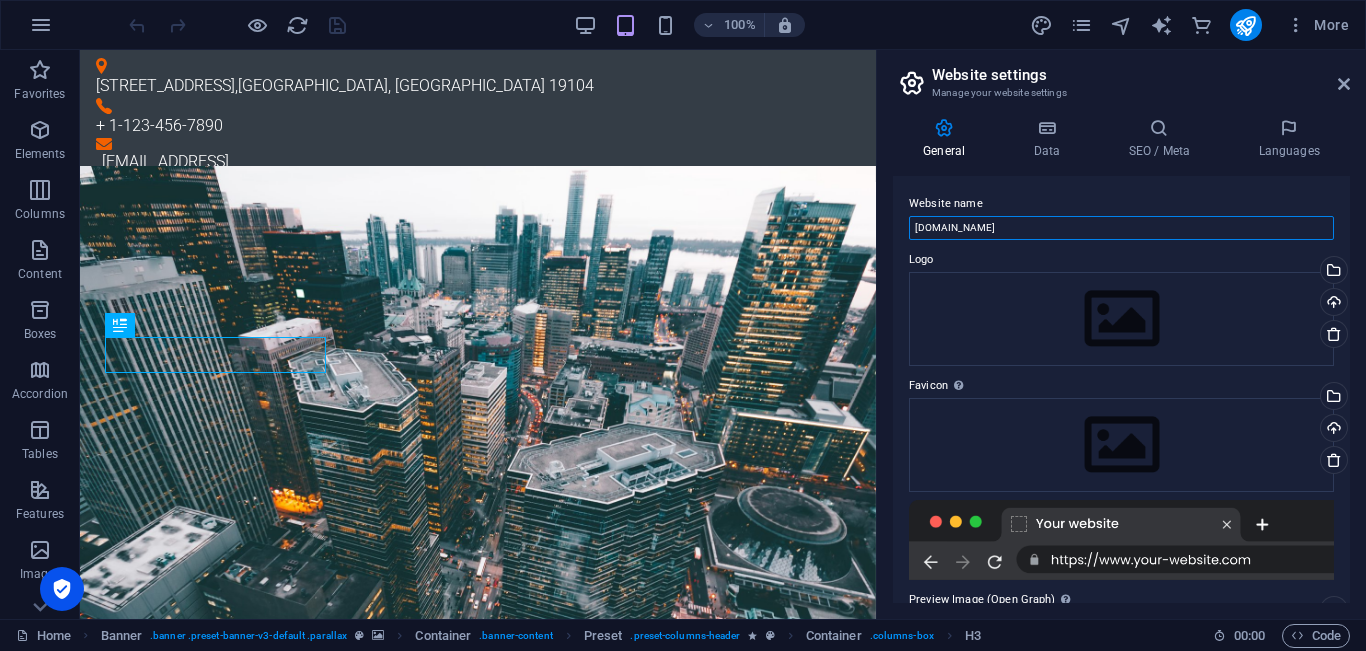 click on "[DOMAIN_NAME]" at bounding box center (1121, 228) 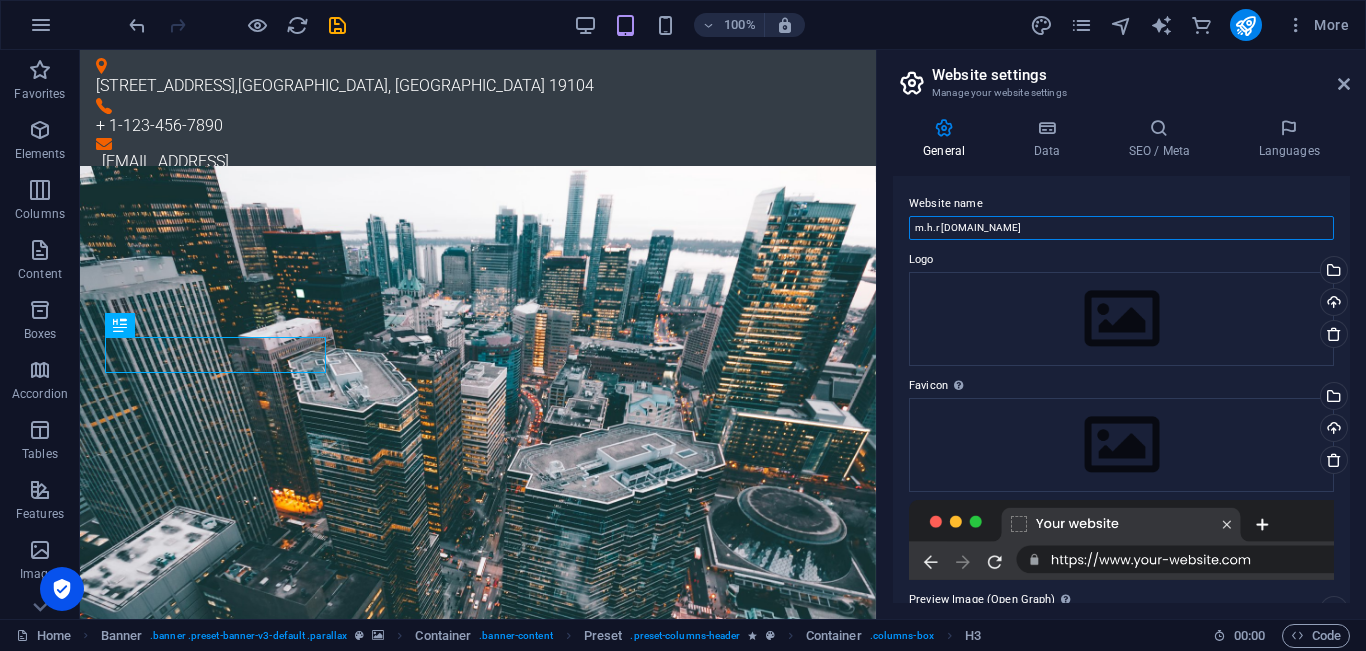 drag, startPoint x: 988, startPoint y: 227, endPoint x: 1109, endPoint y: 209, distance: 122.33152 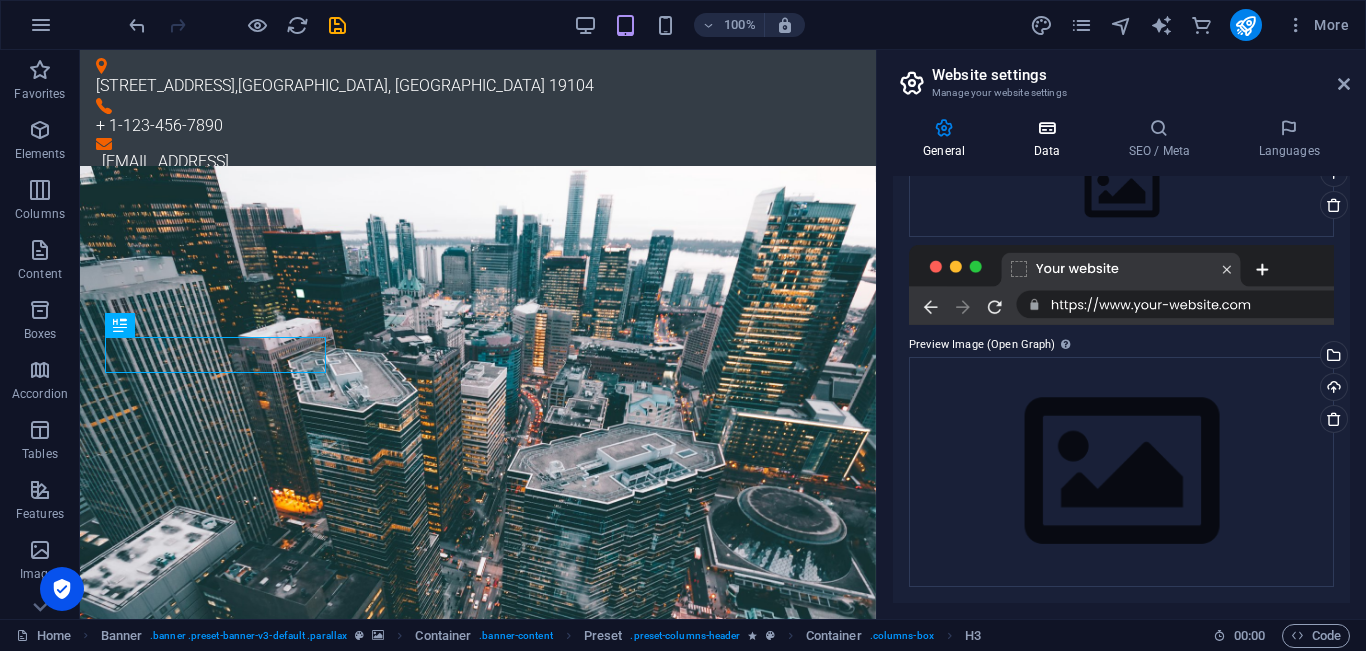 scroll, scrollTop: 137, scrollLeft: 0, axis: vertical 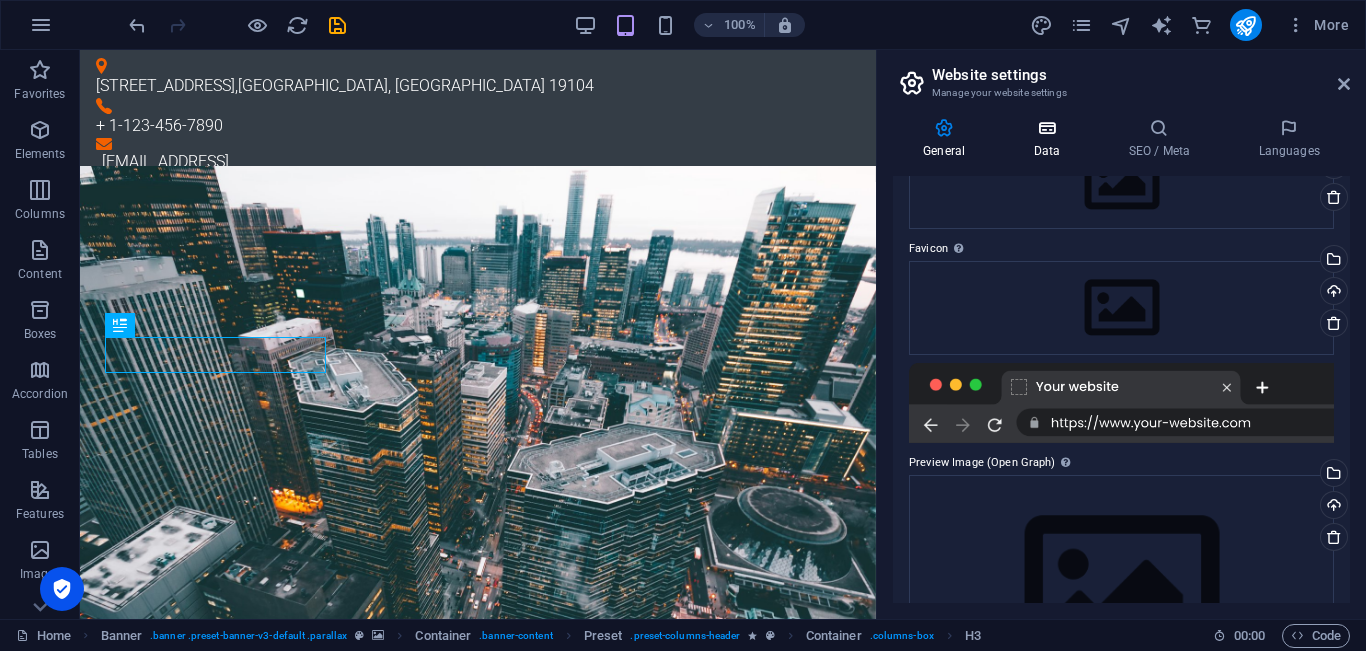 type on "m.h.r technology" 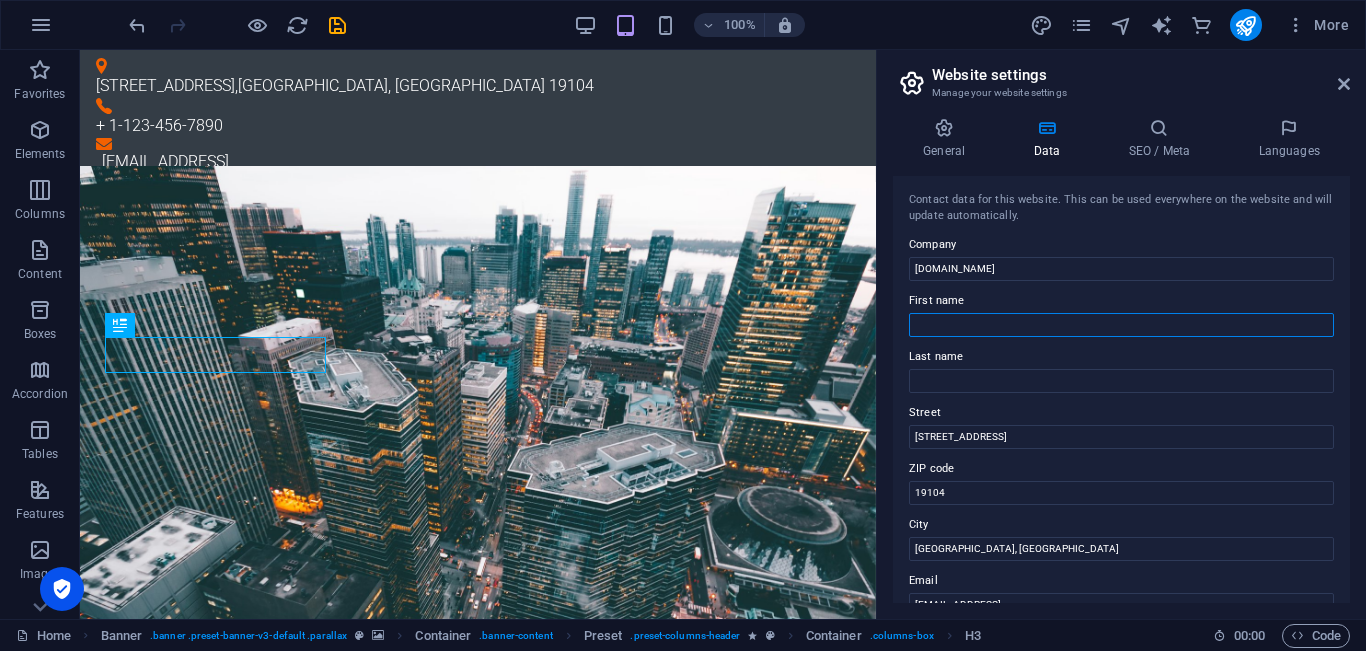 click on "First name" at bounding box center [1121, 325] 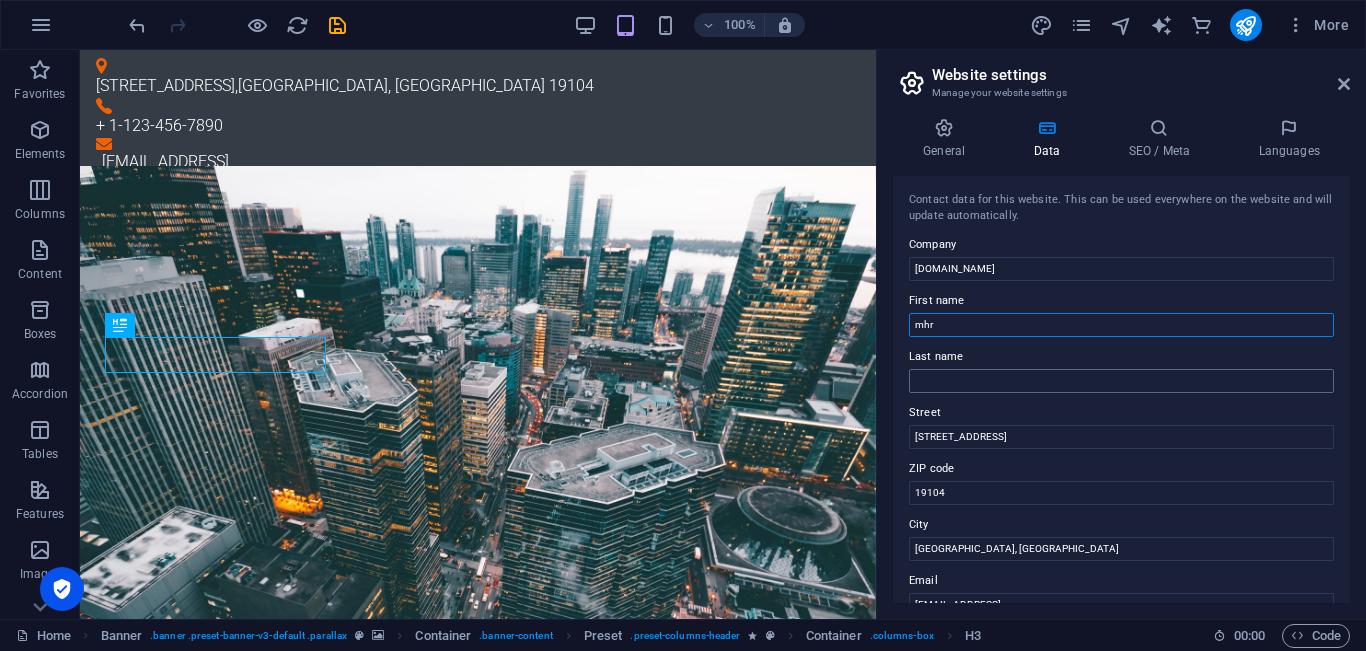 type on "mhr" 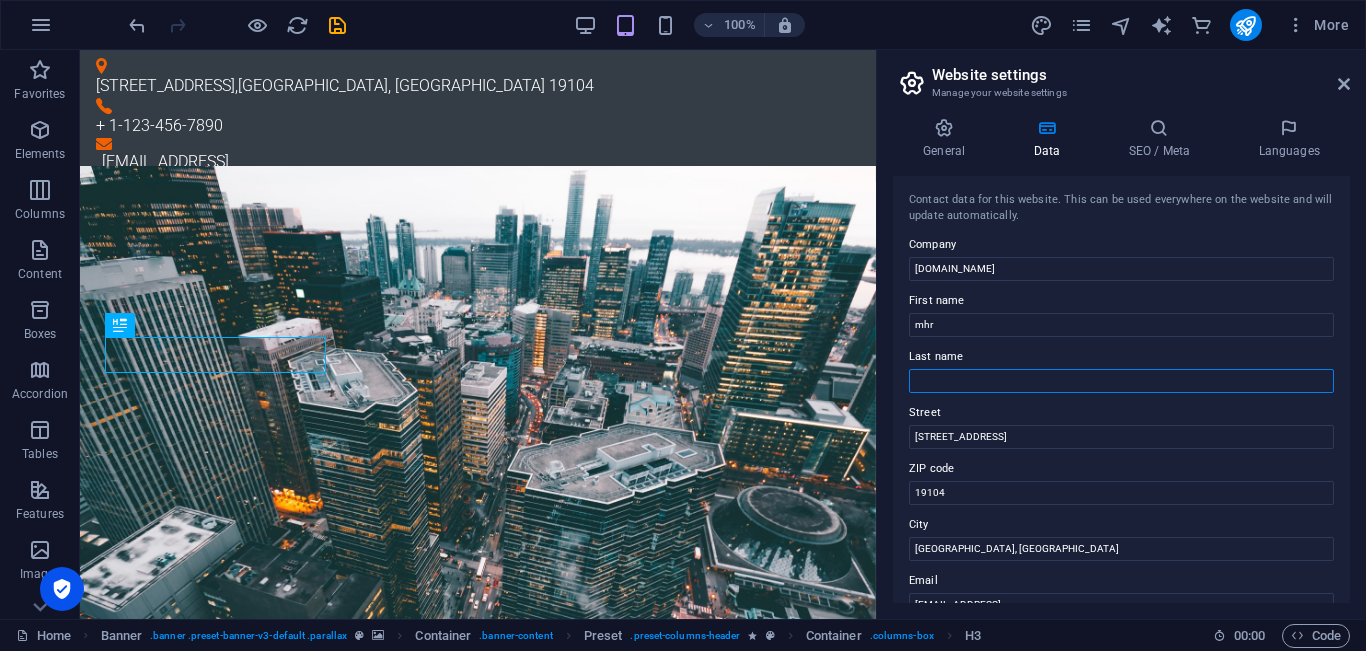 click on "Last name" at bounding box center (1121, 381) 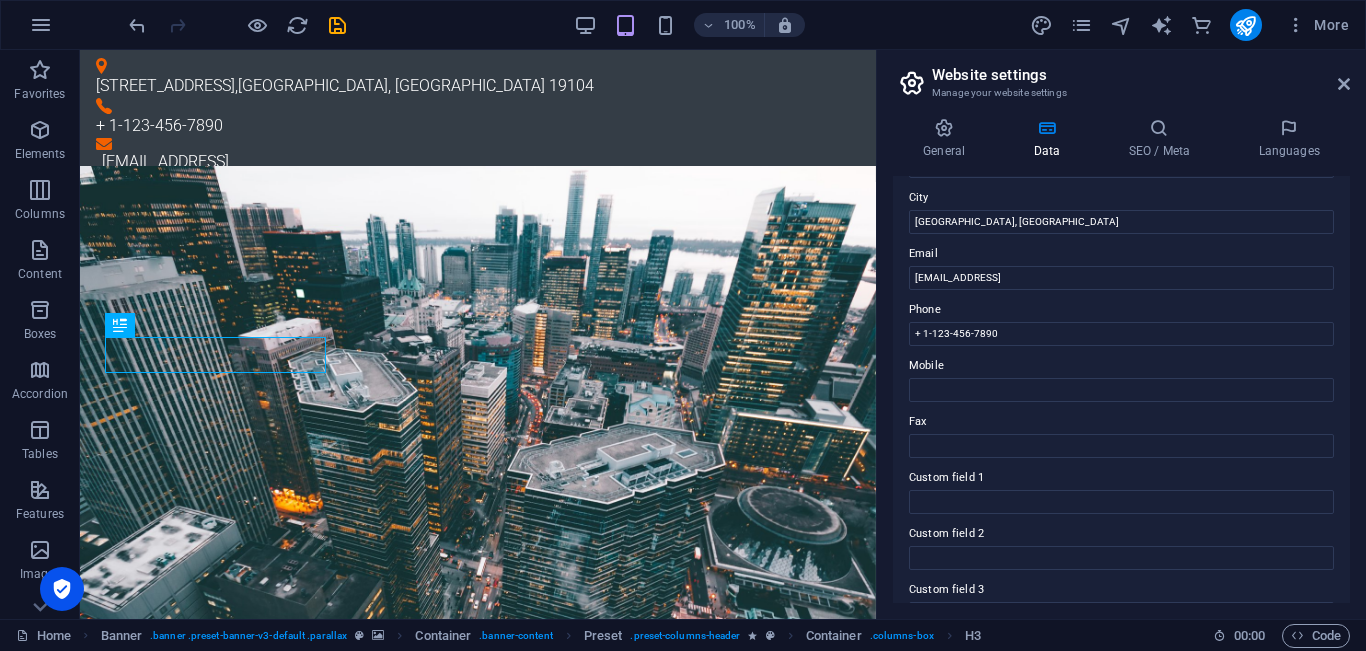scroll, scrollTop: 171, scrollLeft: 0, axis: vertical 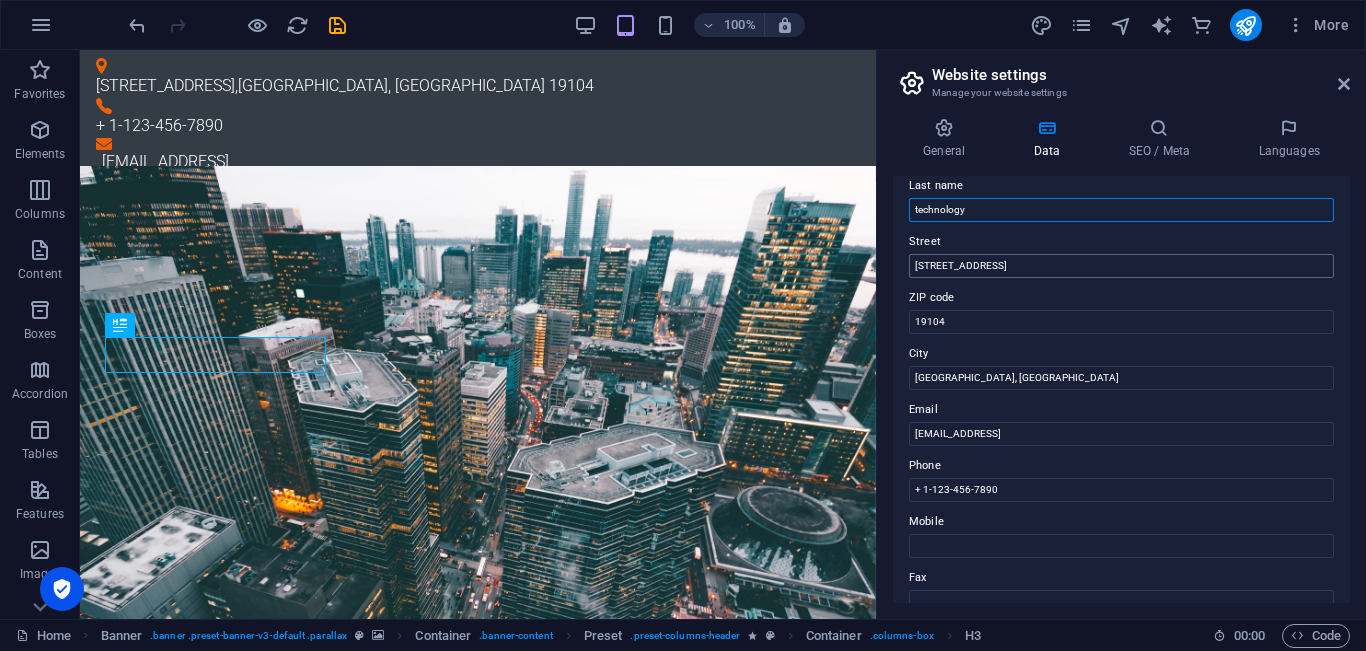 type on "technology" 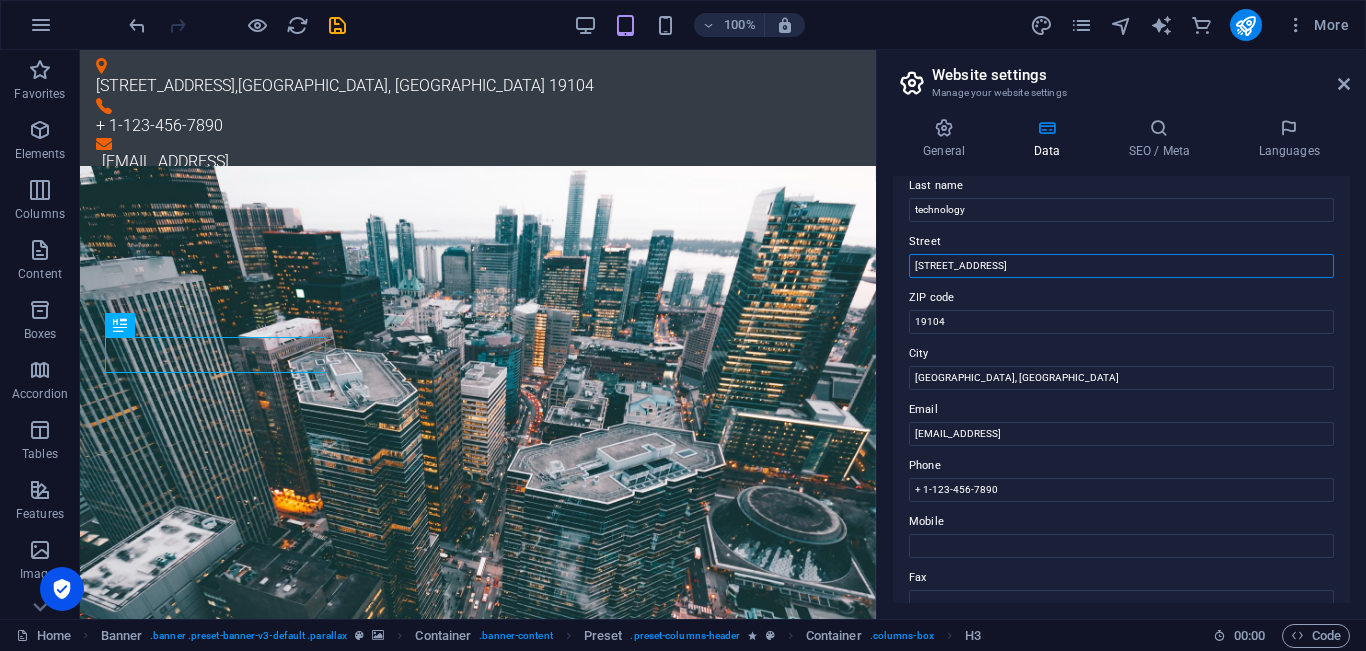 click on "3141 Chestnut St" at bounding box center (1121, 266) 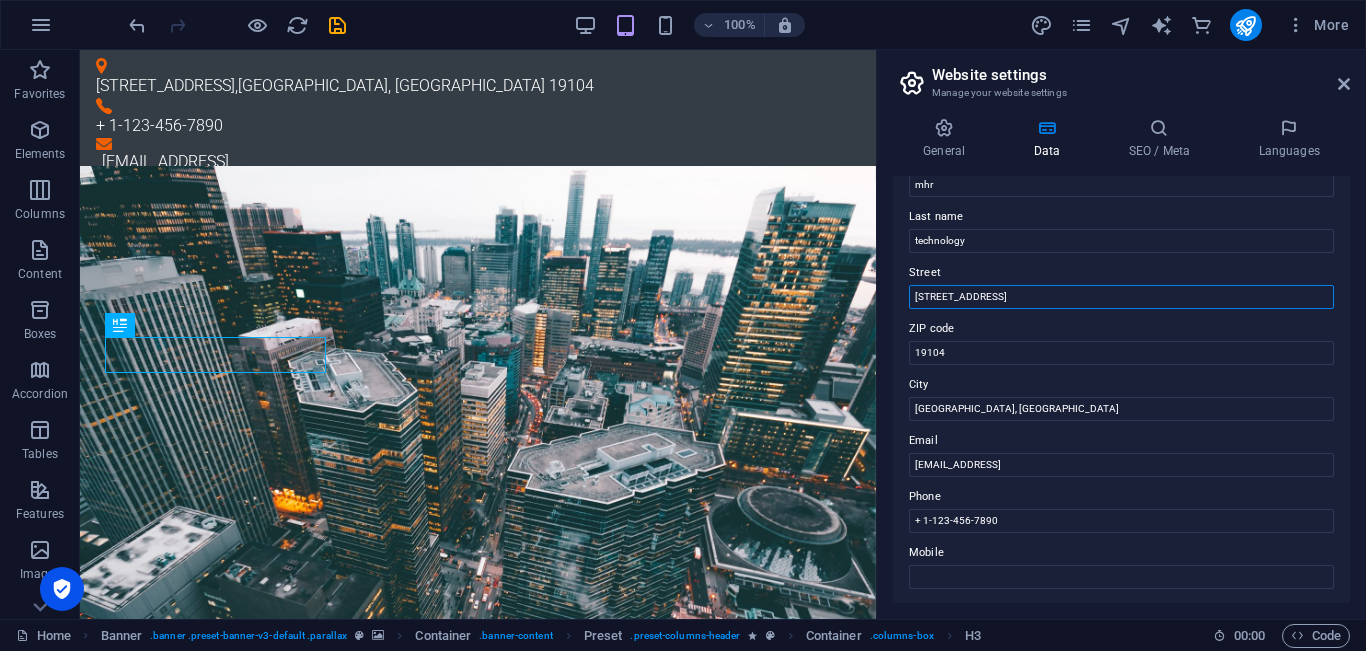 scroll, scrollTop: 173, scrollLeft: 0, axis: vertical 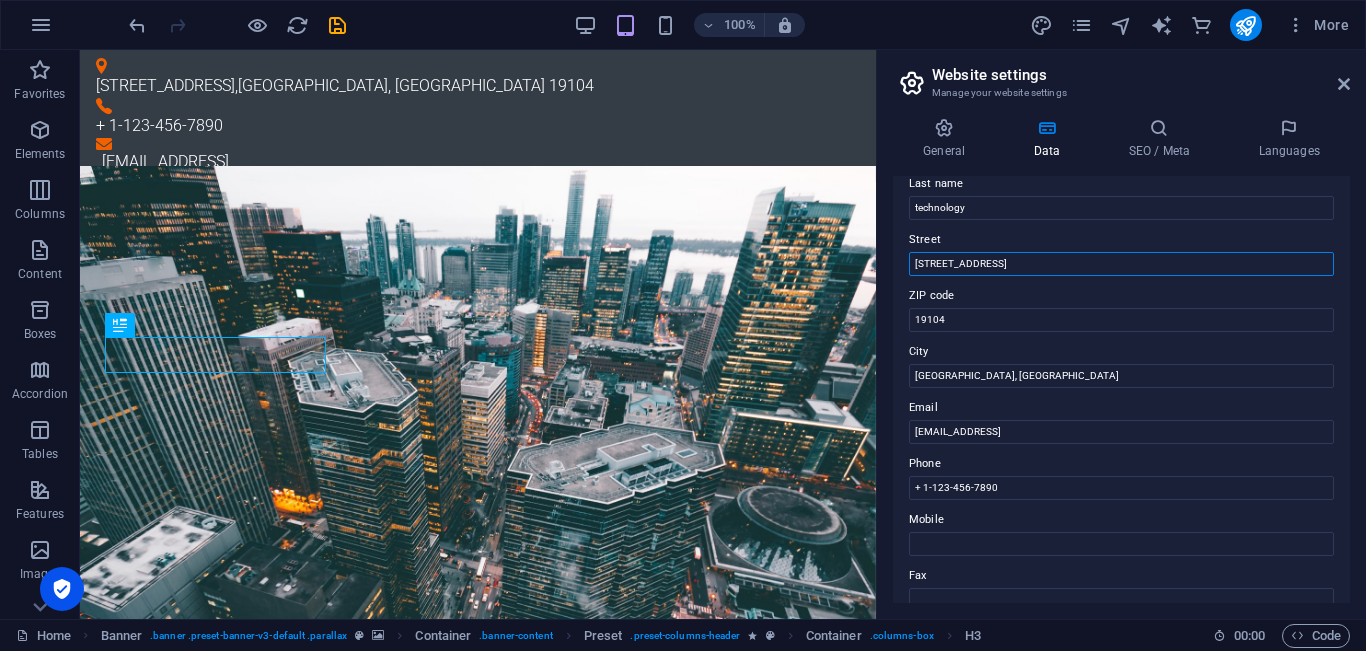 click on "3141 Chestnut St" at bounding box center [1121, 264] 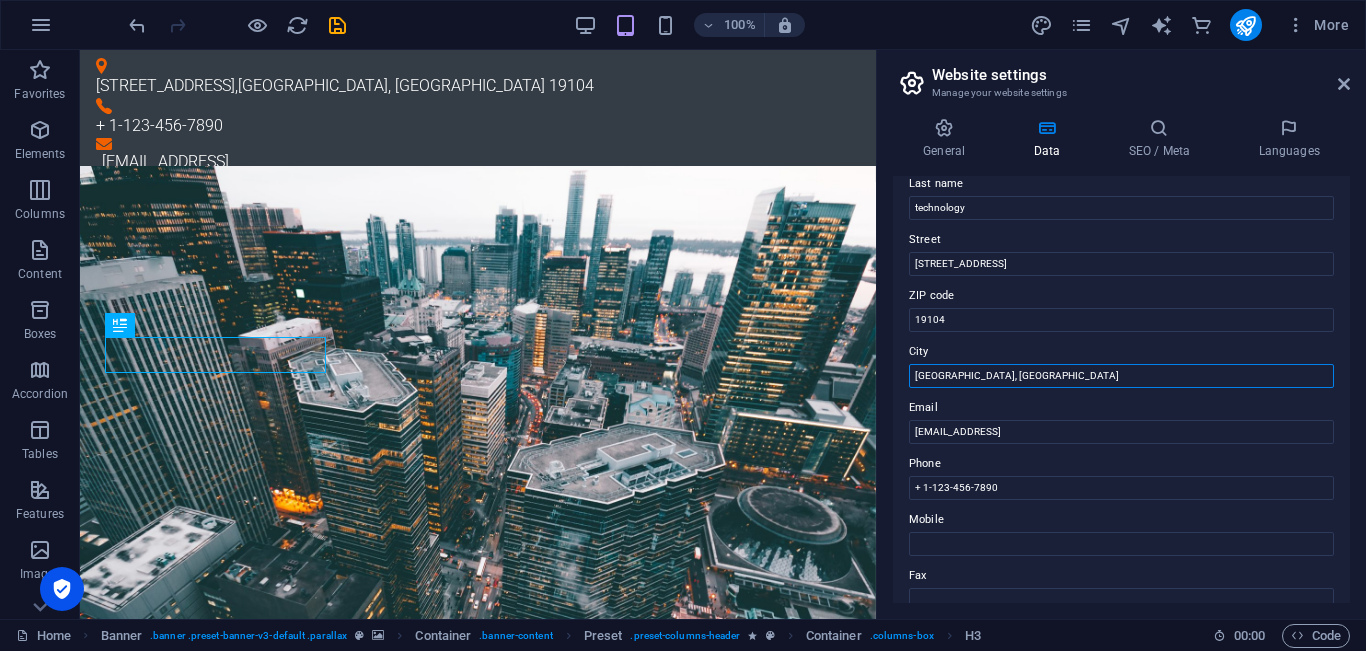 click on "Philadelphia, PA" at bounding box center [1121, 376] 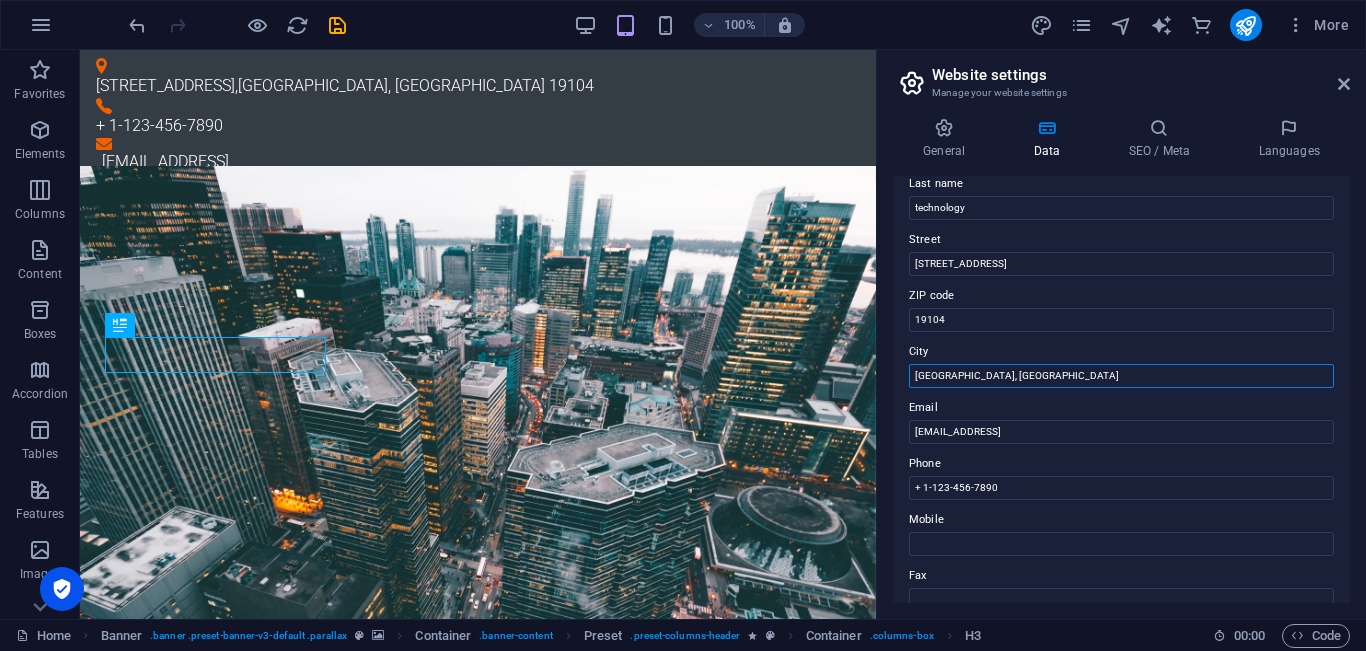 click on "Philadelphia, PA" at bounding box center (1121, 376) 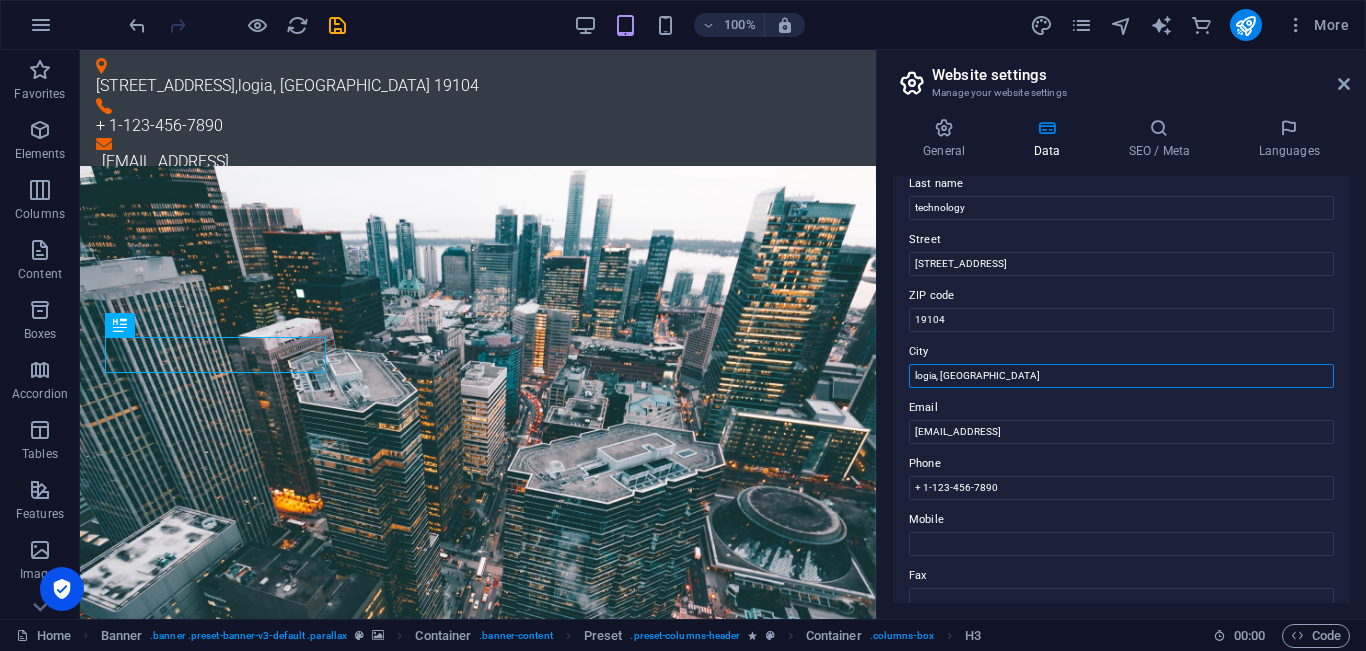 type on "logia, [GEOGRAPHIC_DATA]" 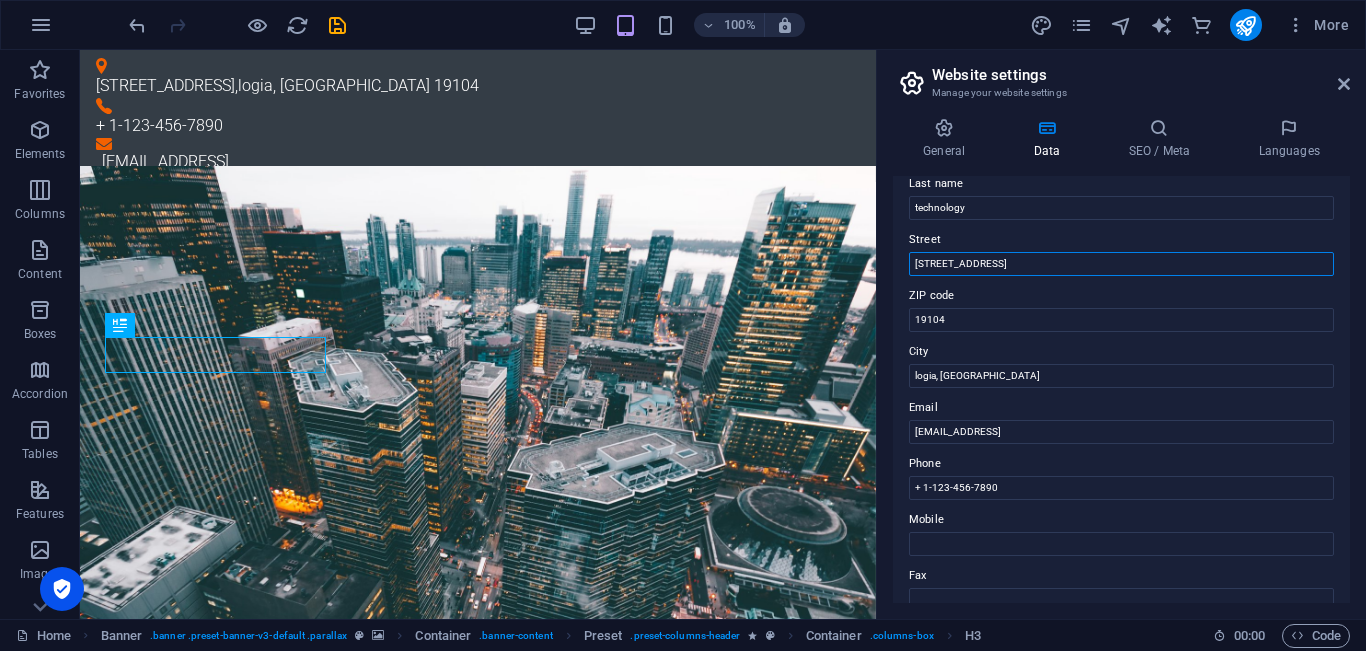 drag, startPoint x: 1043, startPoint y: 268, endPoint x: 898, endPoint y: 280, distance: 145.4957 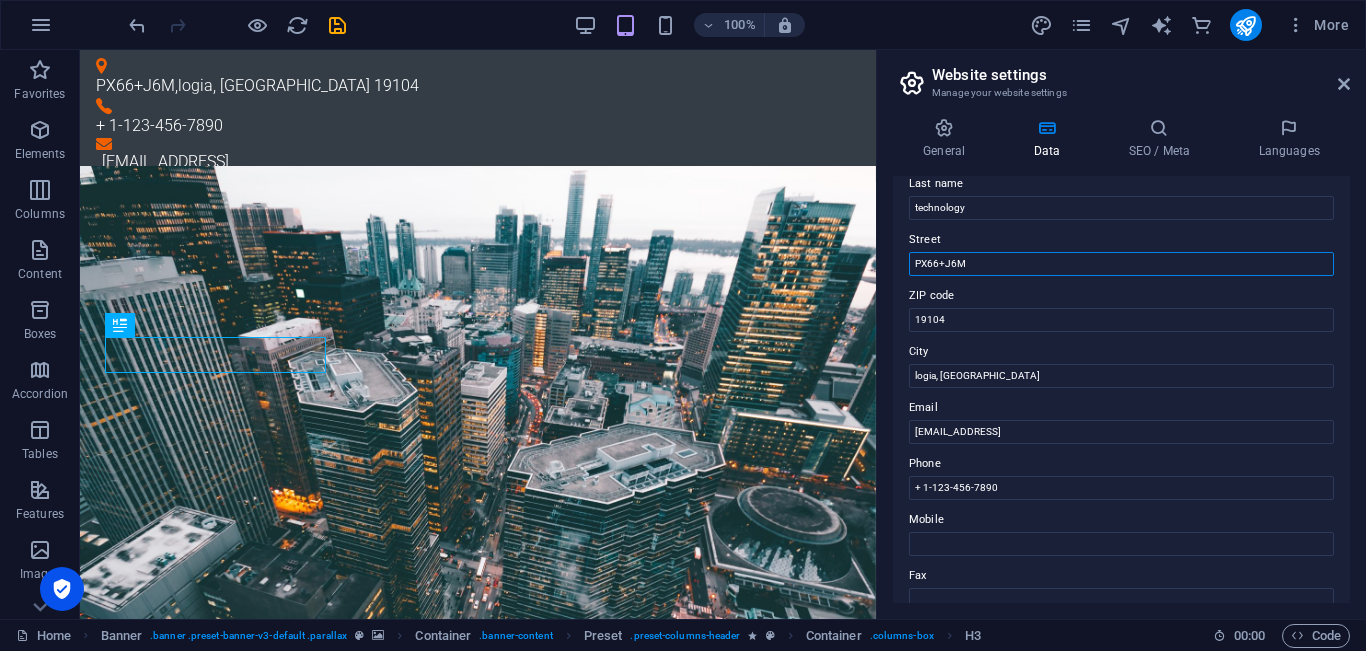 scroll, scrollTop: 330, scrollLeft: 0, axis: vertical 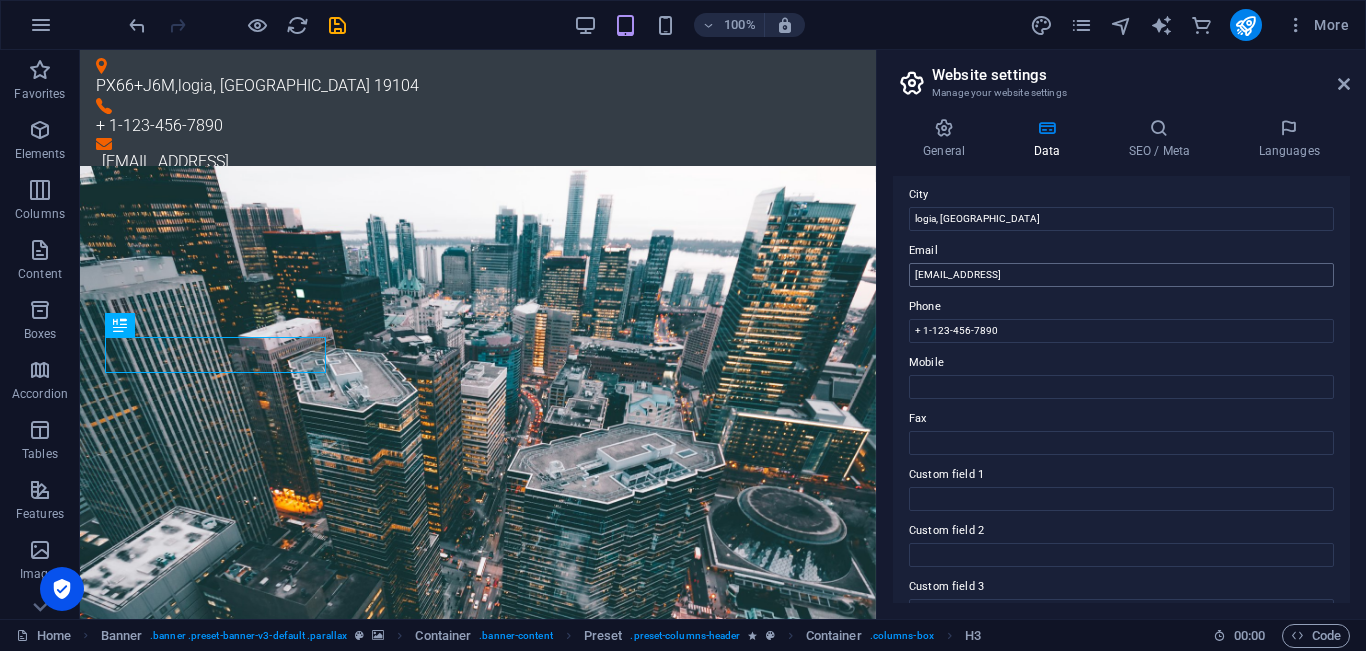type on "PX66+J6M" 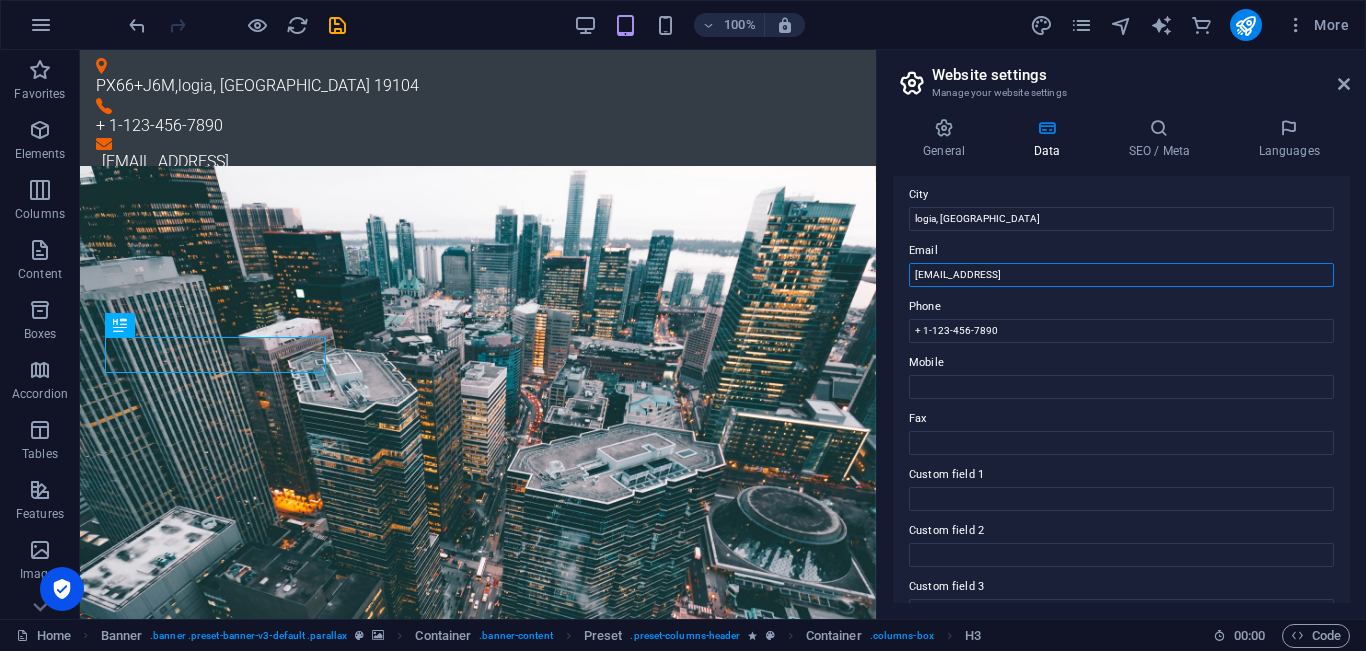 click on "4b6fe927521064b4554fbeb13eed19@plesk.local" at bounding box center [1121, 275] 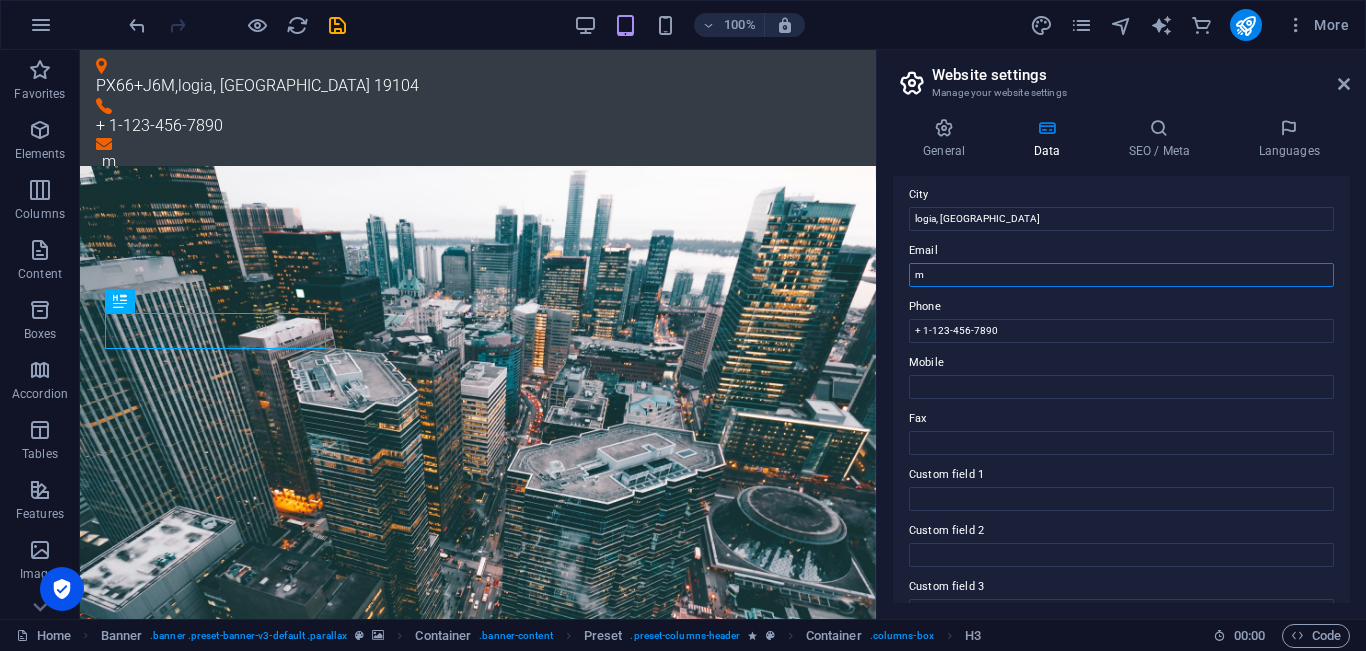 type on "[EMAIL_ADDRESS][DOMAIN_NAME]" 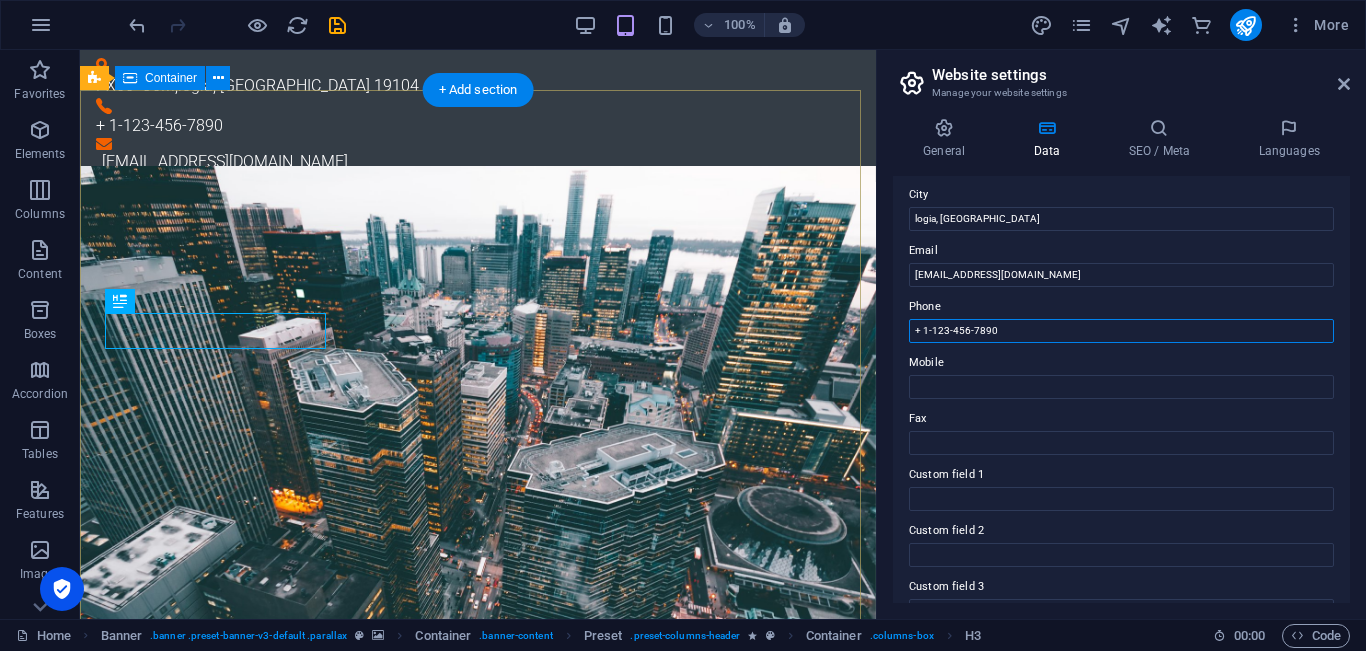 drag, startPoint x: 940, startPoint y: 372, endPoint x: 854, endPoint y: 320, distance: 100.49876 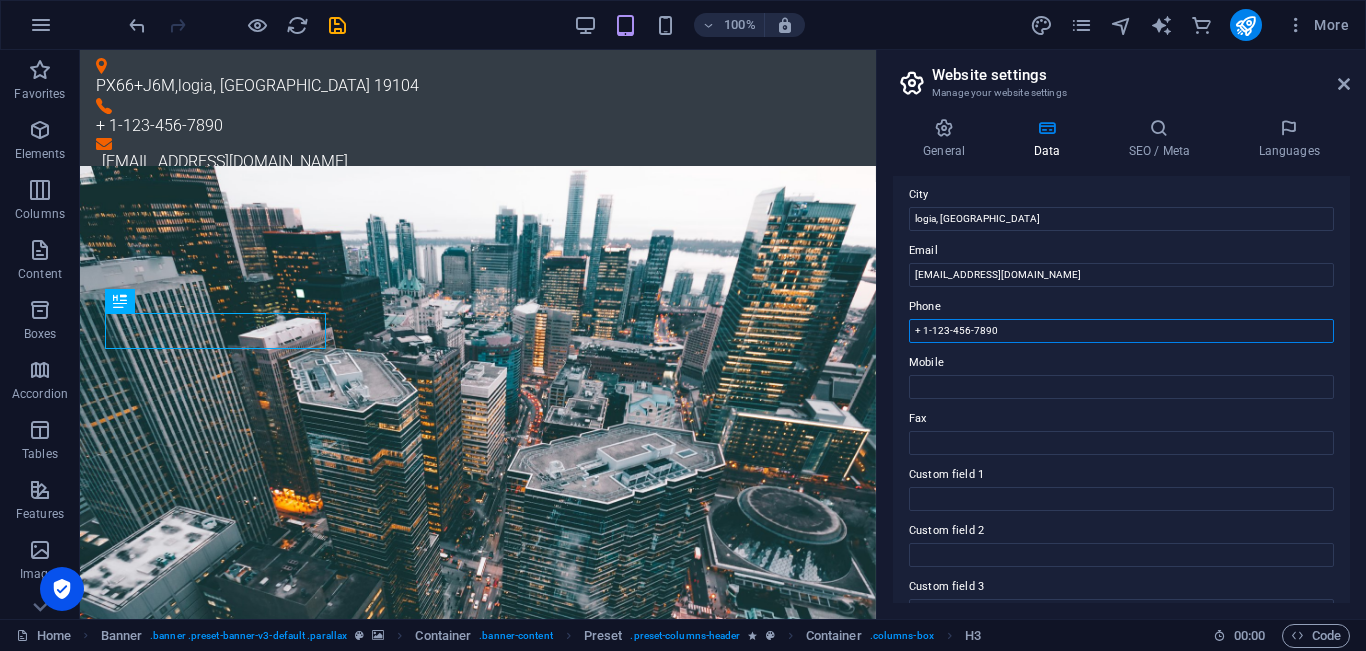 click on "+ 1-123-456-7890" at bounding box center (1121, 331) 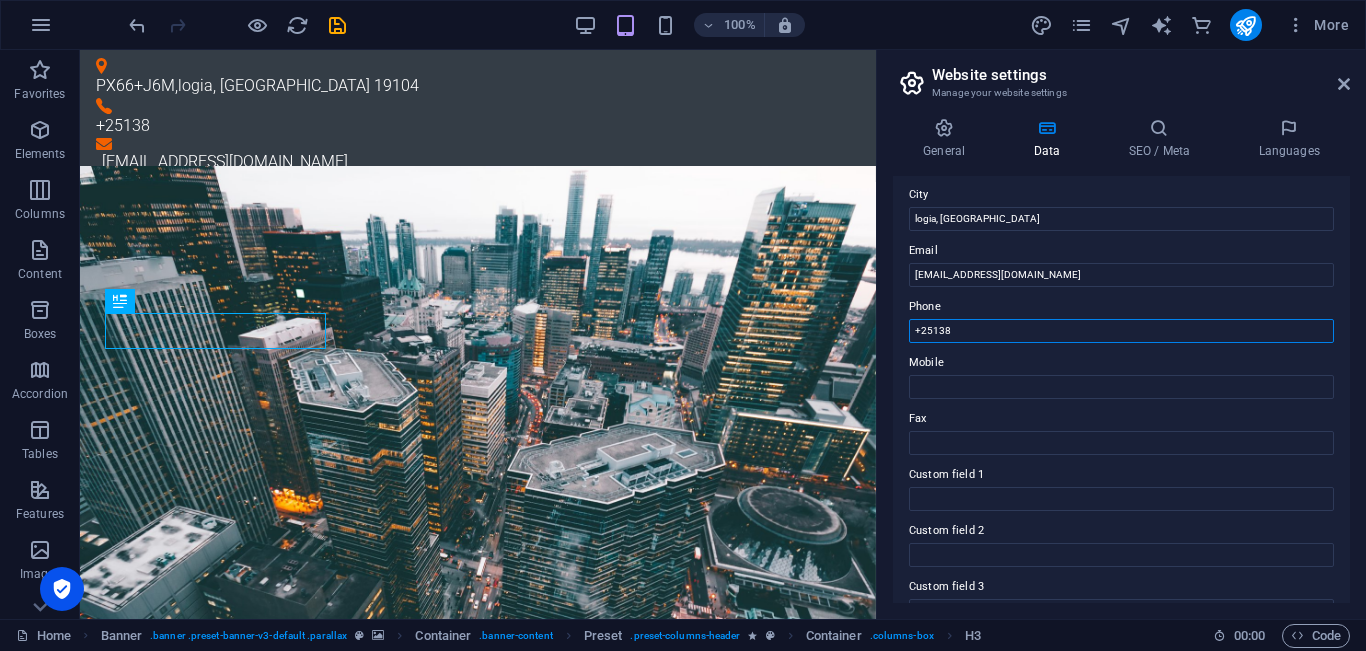 type on "+25138" 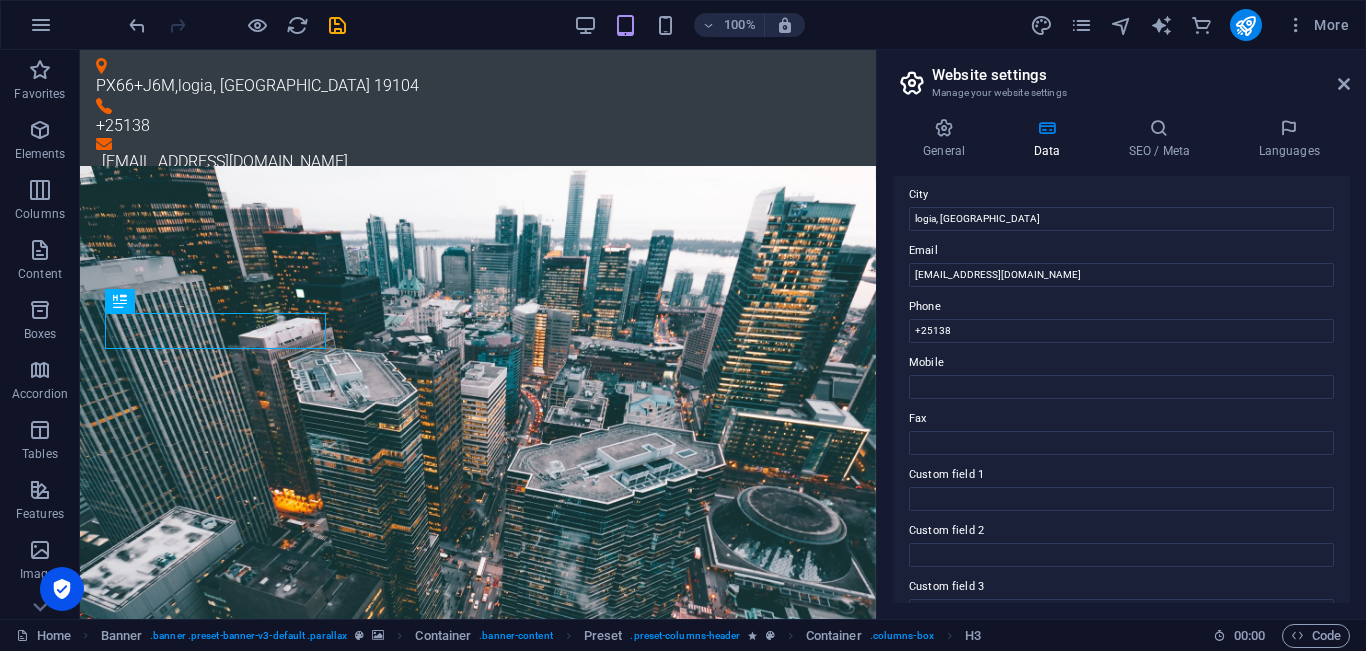 click on "Mobile" at bounding box center [1121, 363] 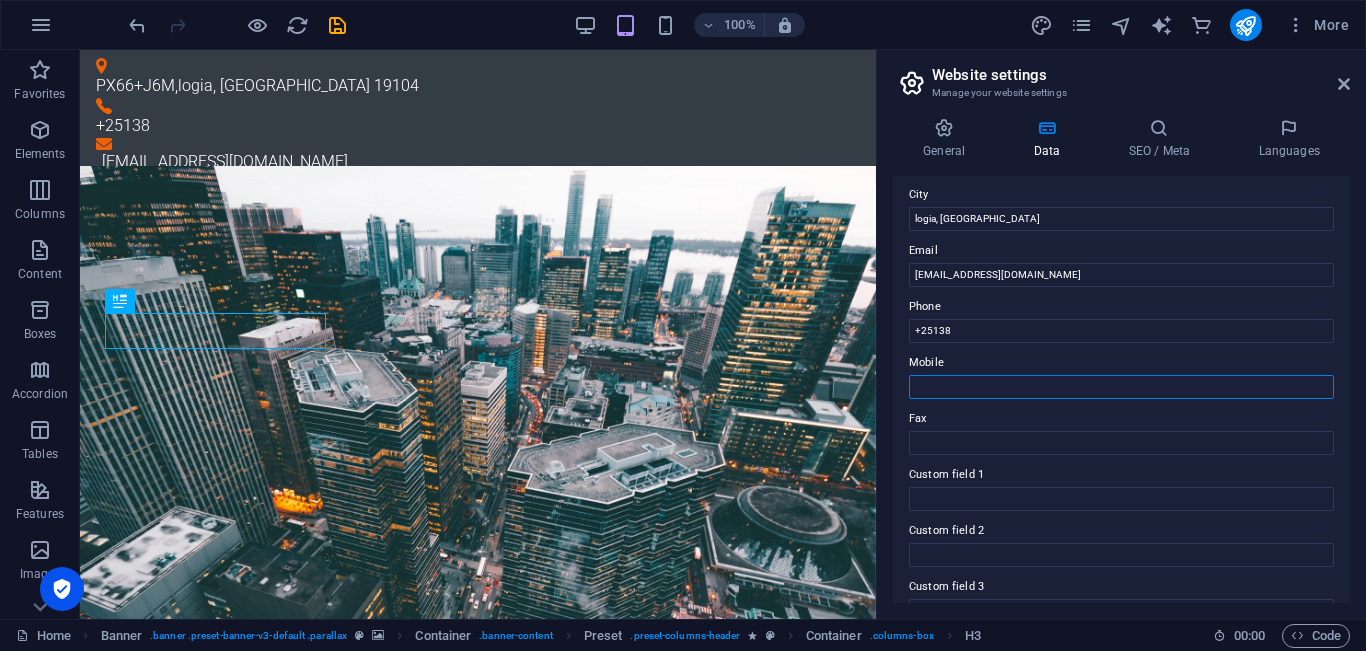 click on "Mobile" at bounding box center [1121, 387] 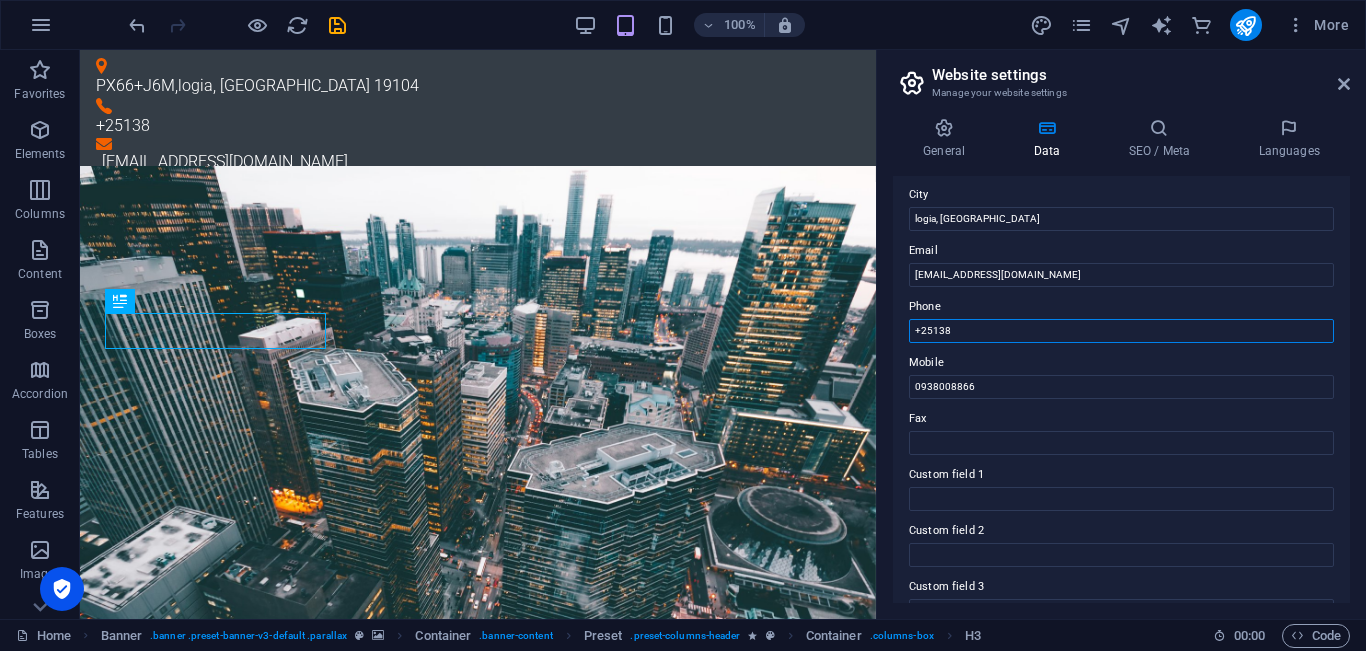 click on "+25138" at bounding box center (1121, 331) 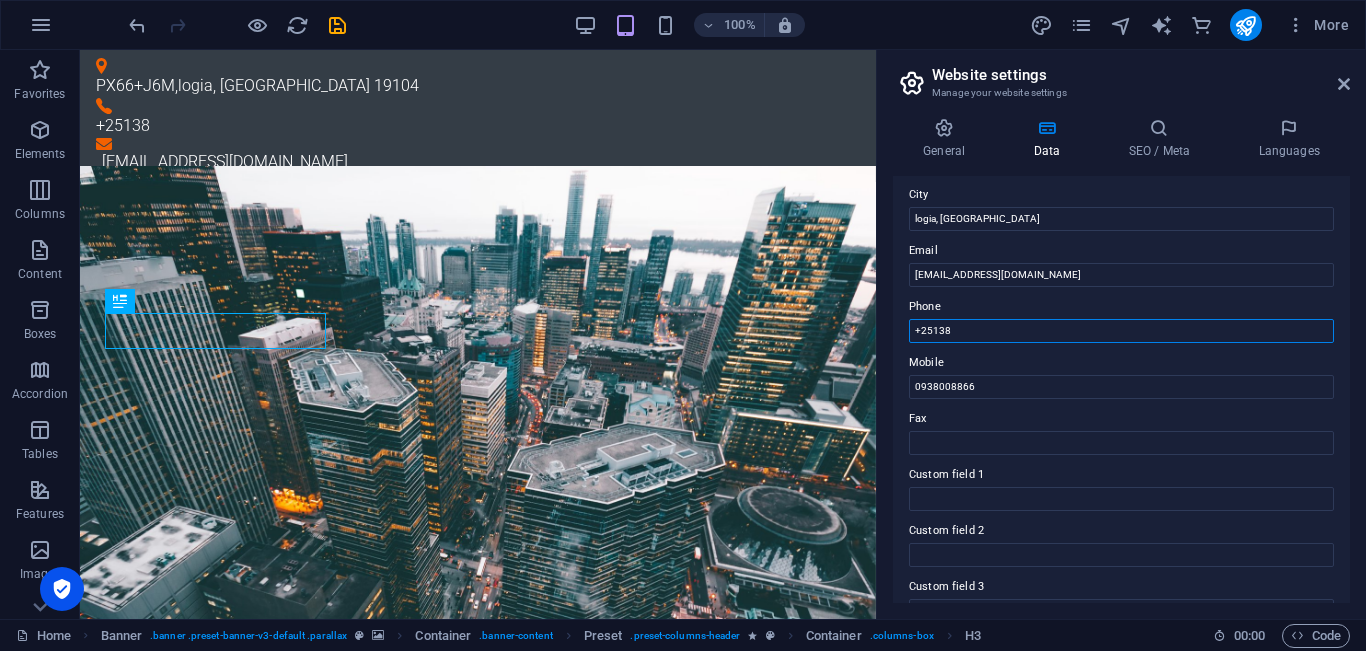 drag, startPoint x: 1060, startPoint y: 387, endPoint x: 997, endPoint y: 413, distance: 68.154236 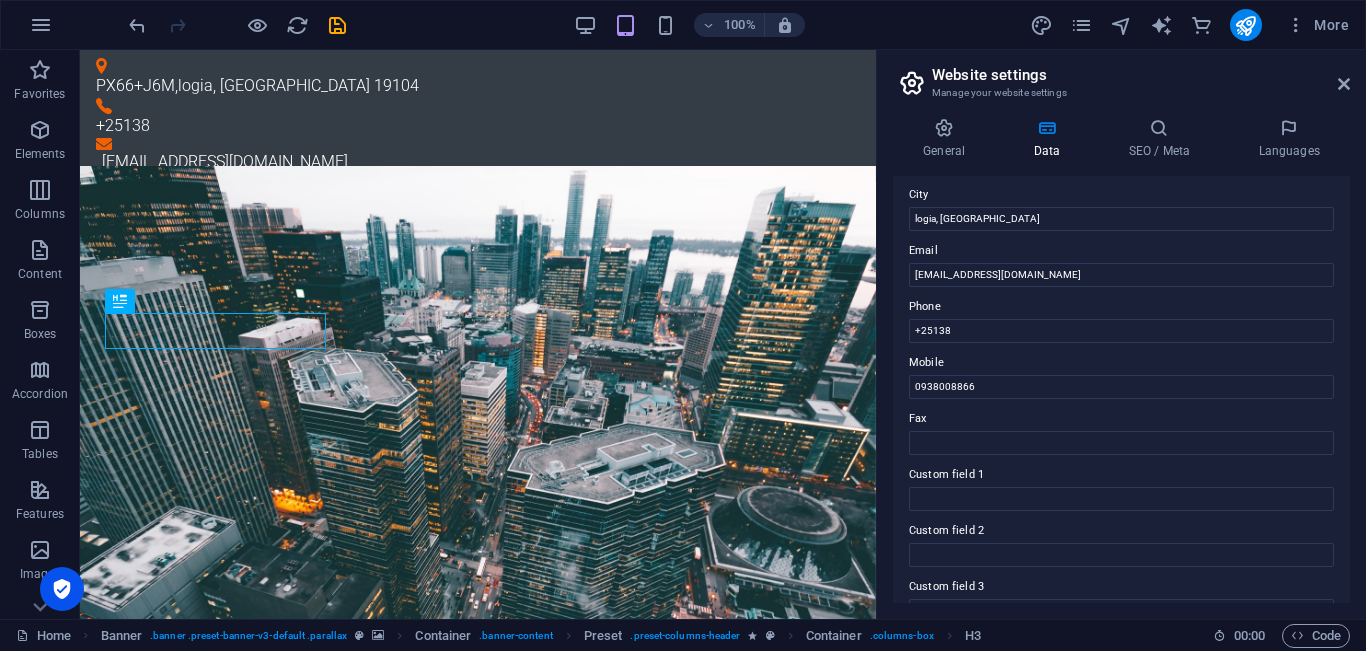 click on "Contact data for this website. This can be used everywhere on the website and will update automatically. Company m.h.rtechnology.mhrsalt.et First name mhr Last name technology Street PX66+J6M ZIP code 19104 City logia, samara Email mhrsaltproduction@gmail.com Phone +25138 Mobile 0938008866 Fax Custom field 1 Custom field 2 Custom field 3 Custom field 4 Custom field 5 Custom field 6" at bounding box center (1121, 389) 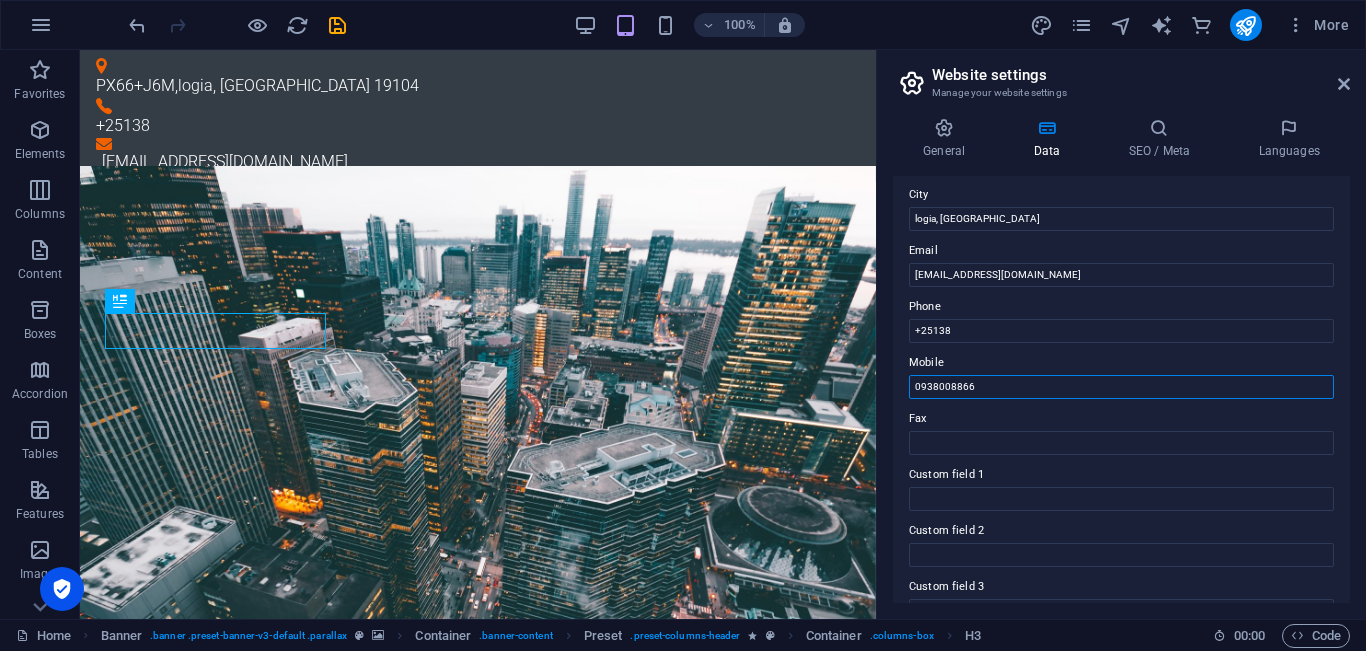 click on "0938008866" at bounding box center [1121, 387] 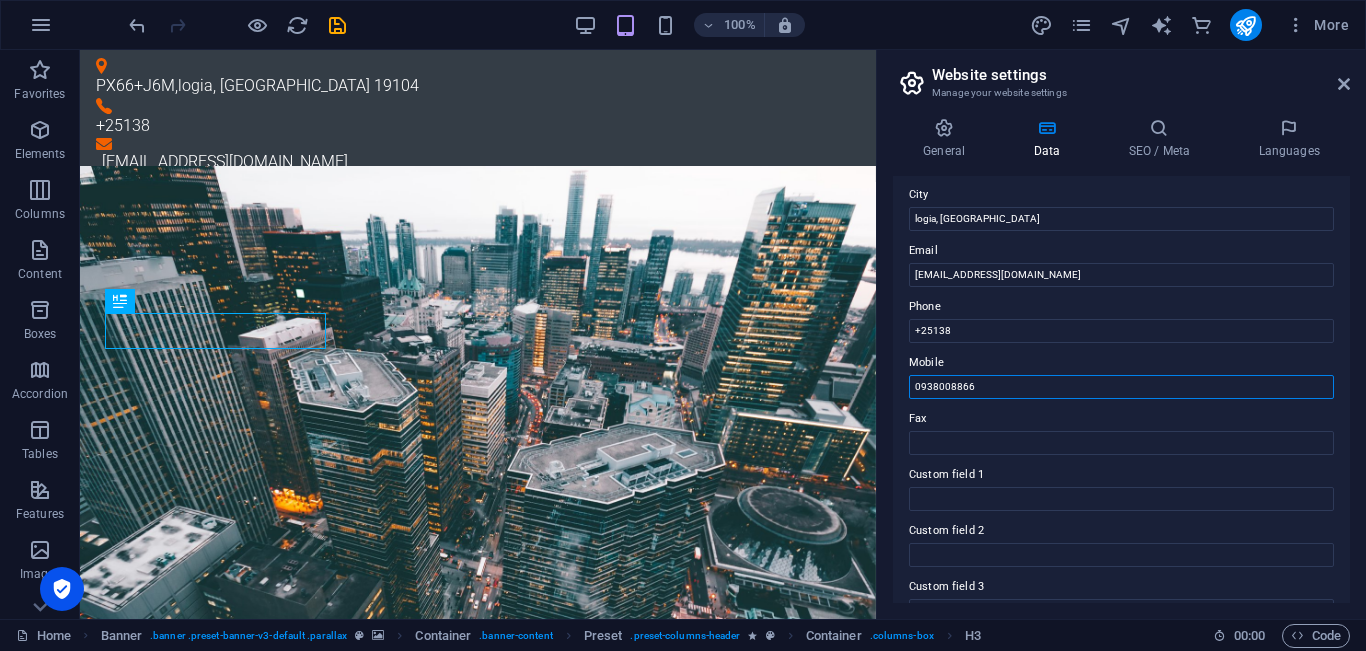drag, startPoint x: 922, startPoint y: 387, endPoint x: 1026, endPoint y: 387, distance: 104 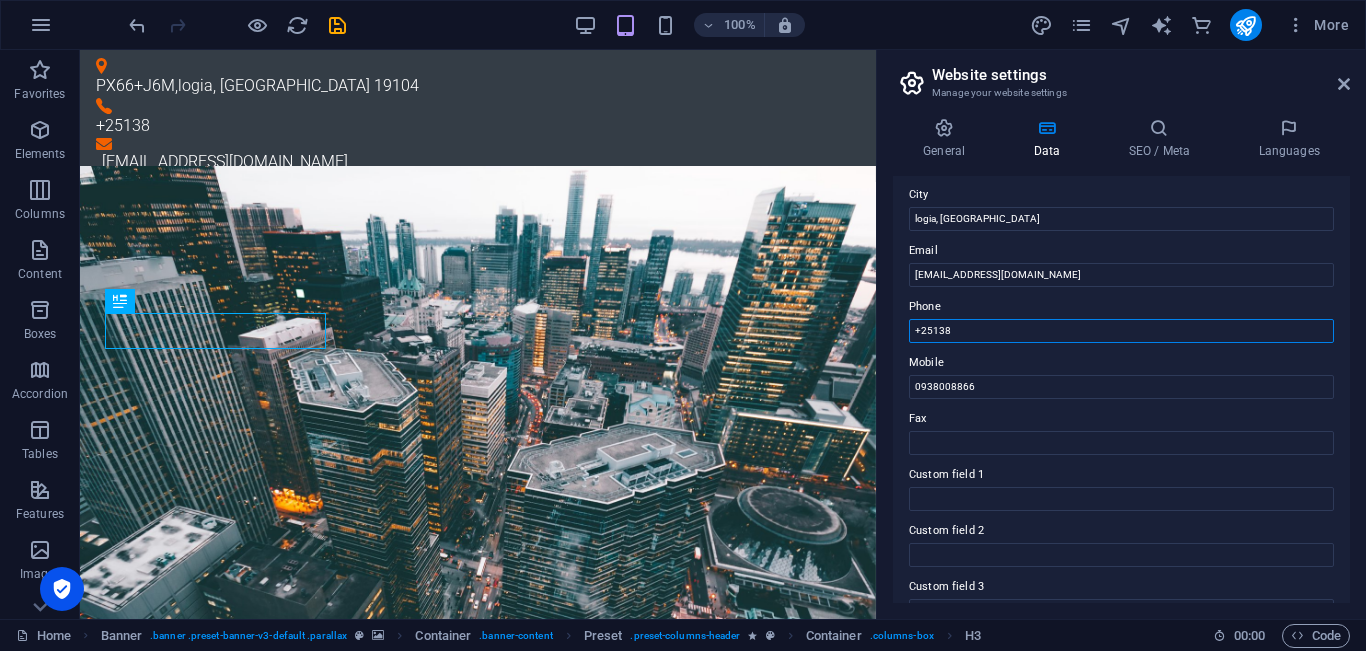 click on "+25138" at bounding box center [1121, 331] 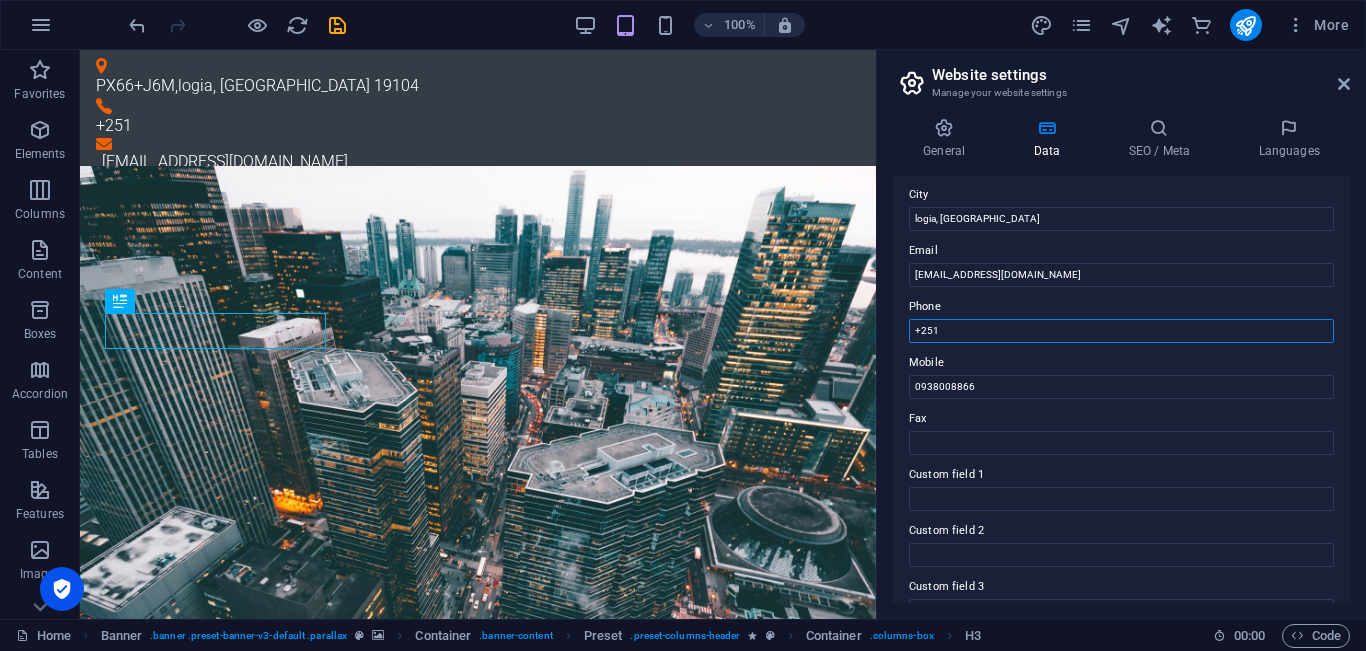 paste on "938008866" 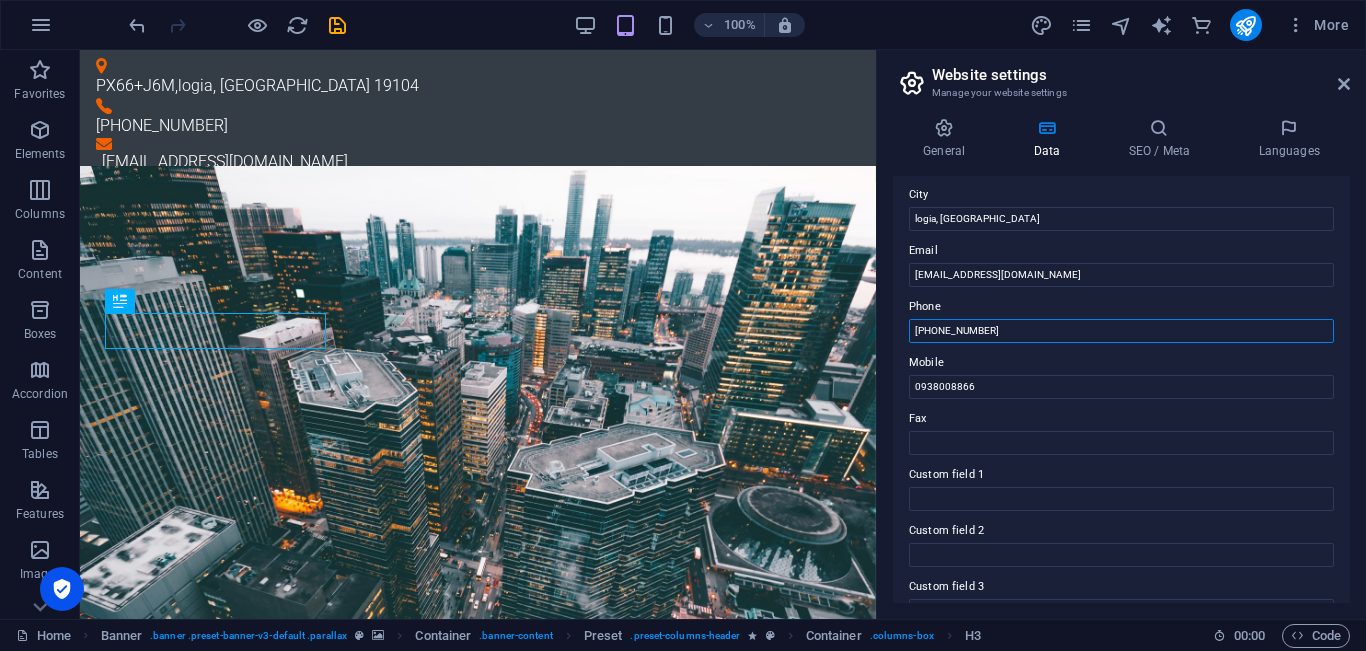 click on "[PHONE_NUMBER]" at bounding box center (1121, 331) 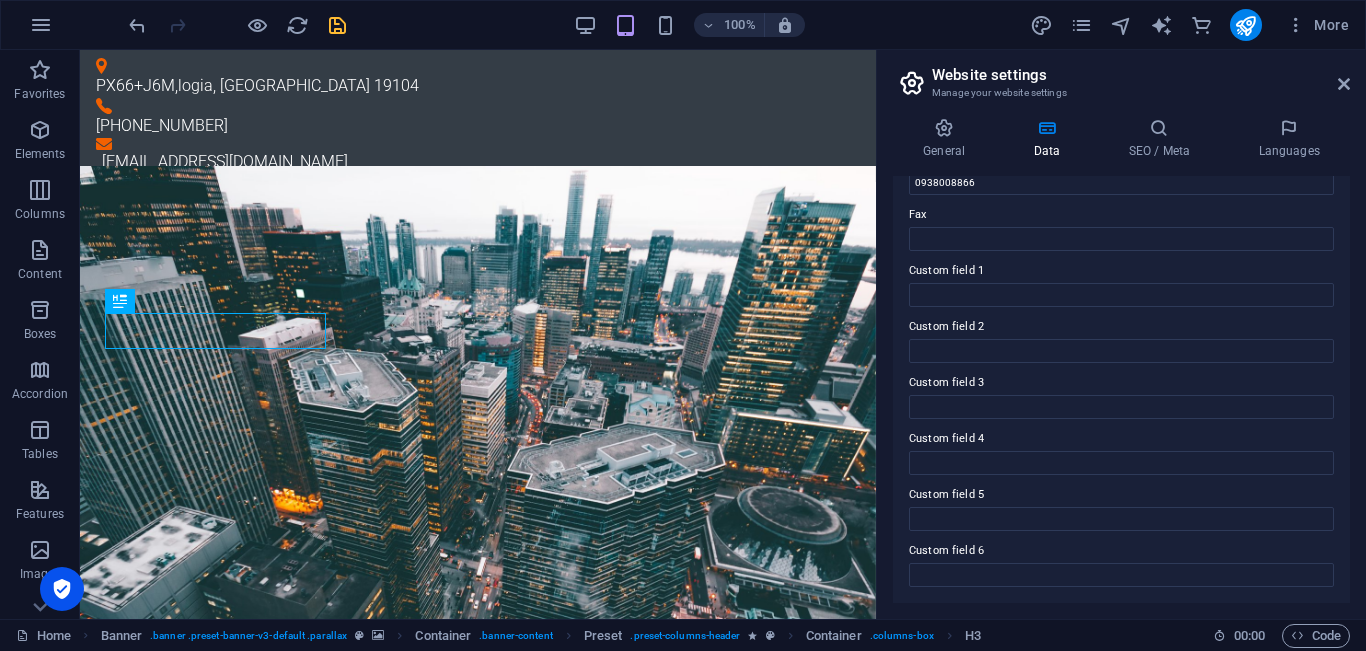 click at bounding box center [337, 25] 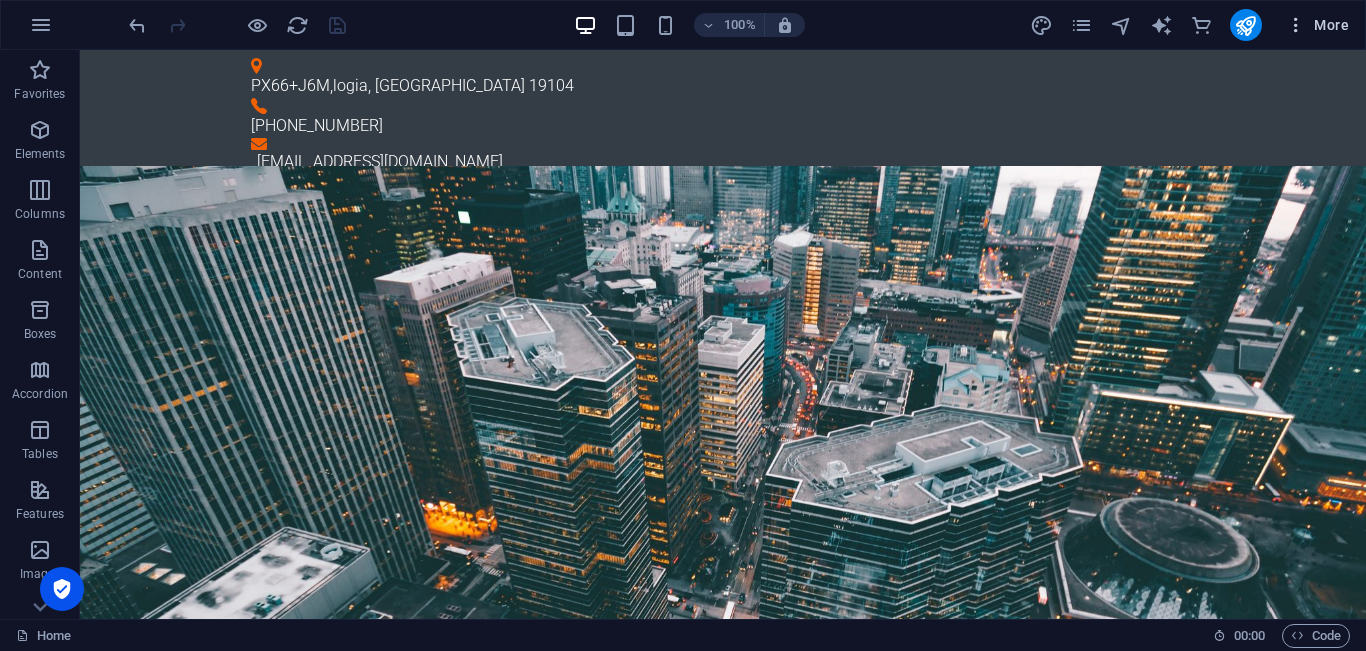 click on "More" at bounding box center (1317, 25) 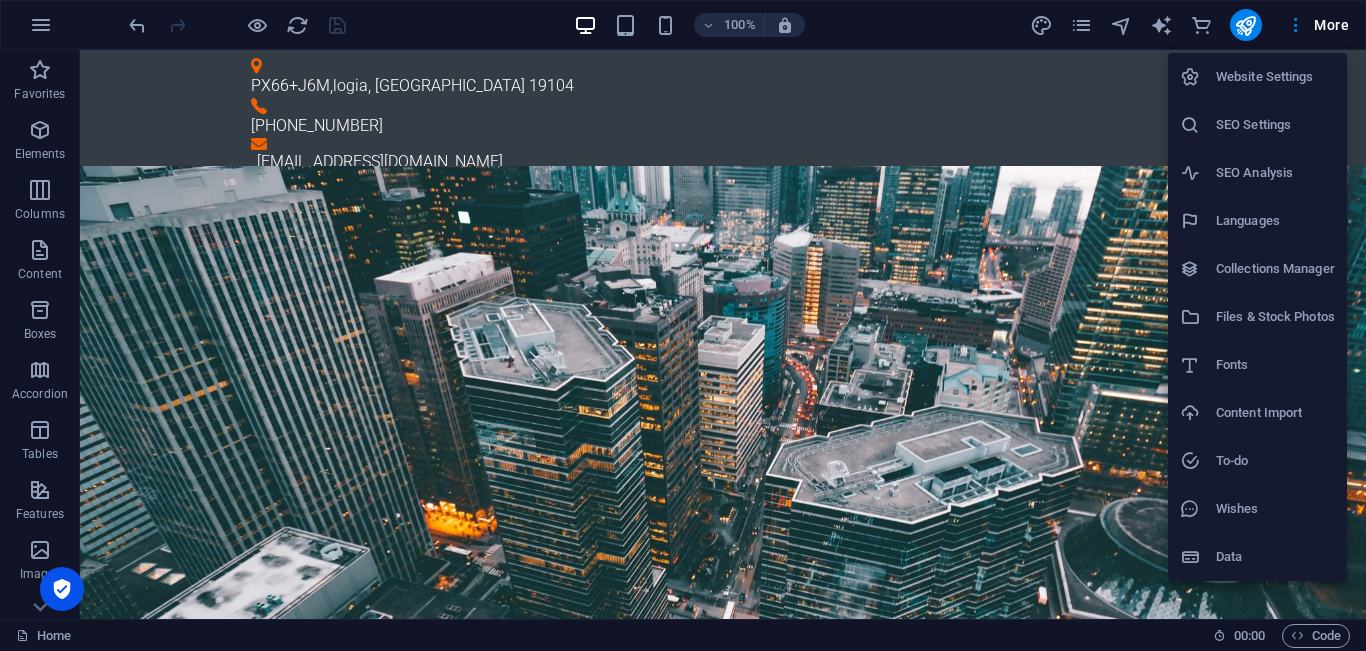 click on "Website Settings" at bounding box center (1275, 77) 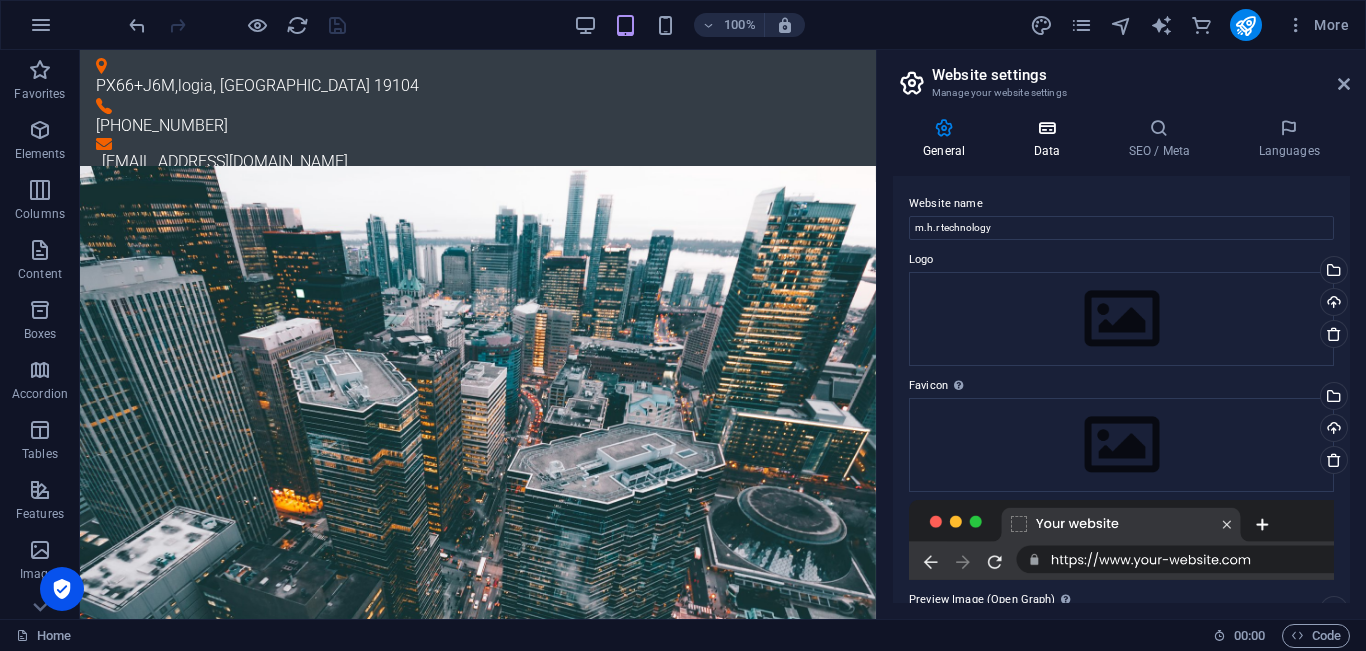 click at bounding box center (1046, 128) 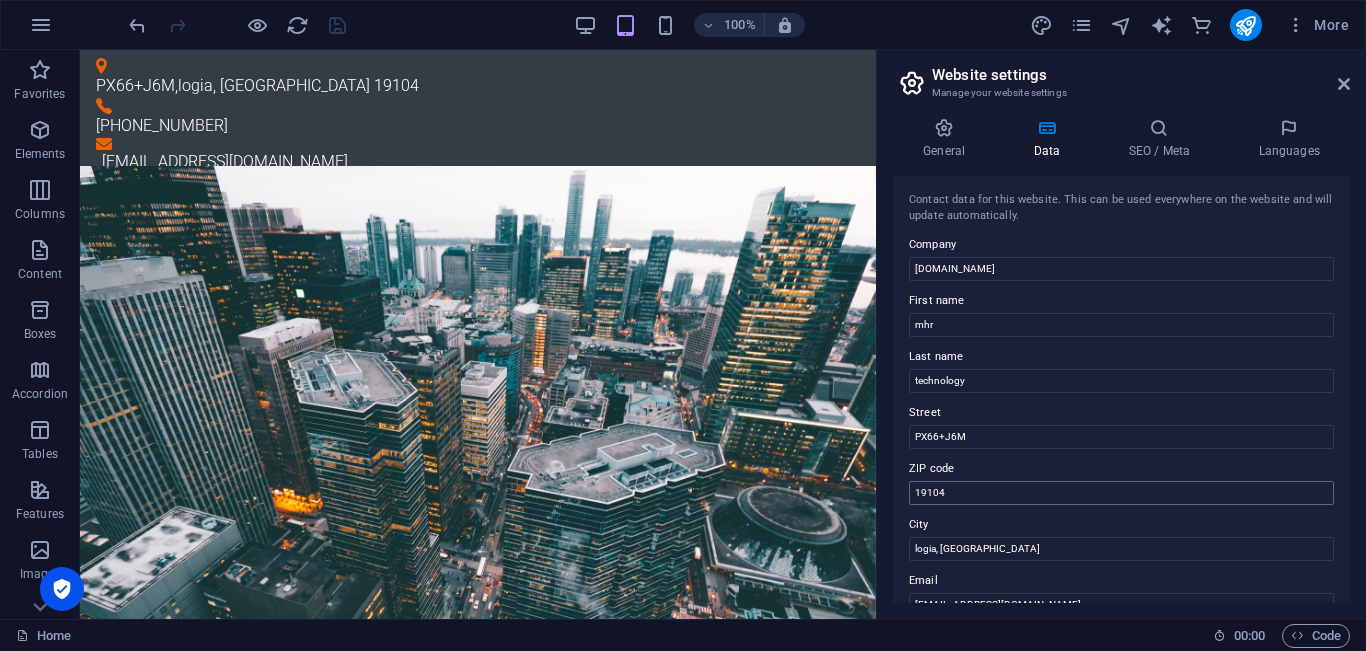 scroll, scrollTop: 144, scrollLeft: 0, axis: vertical 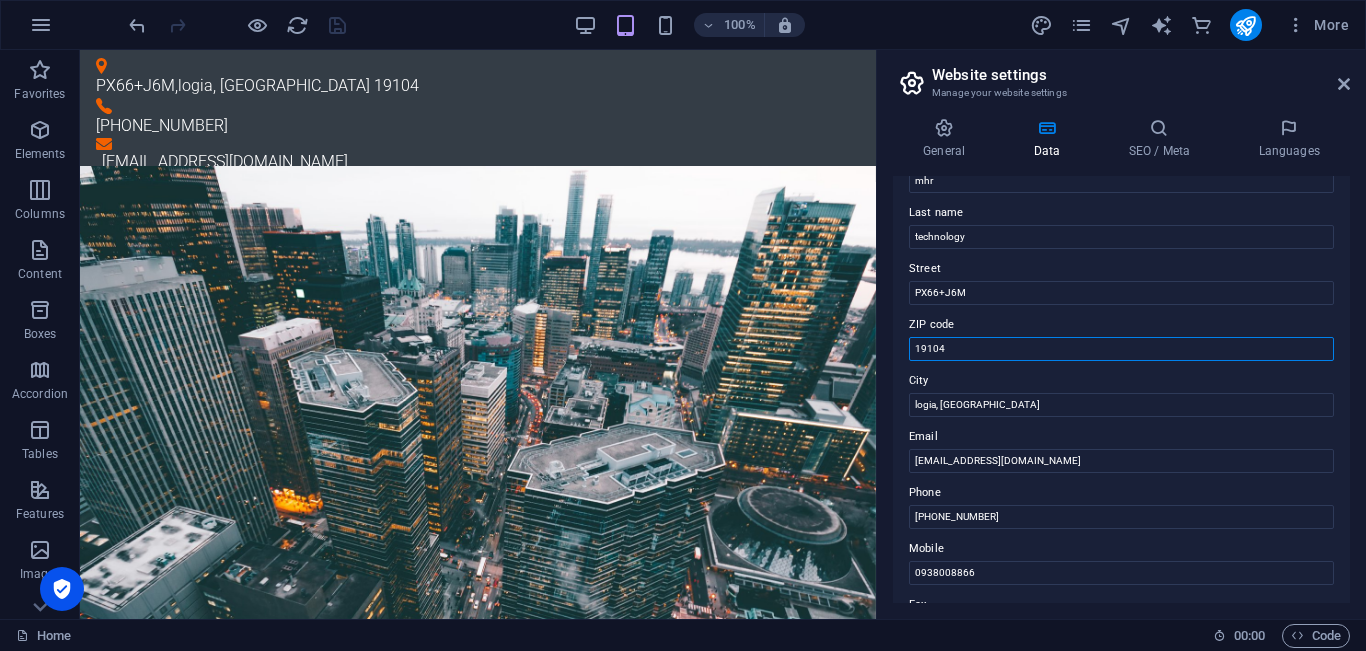 drag, startPoint x: 969, startPoint y: 393, endPoint x: 874, endPoint y: 344, distance: 106.89247 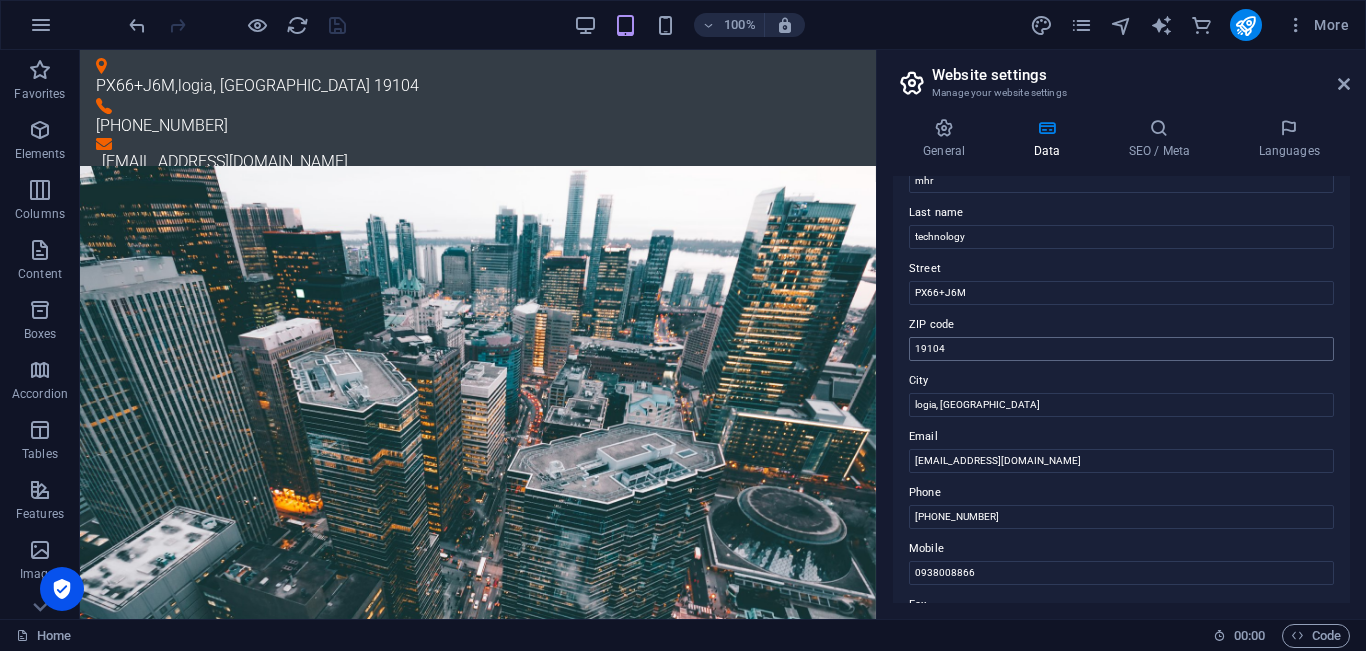 drag, startPoint x: 976, startPoint y: 333, endPoint x: 991, endPoint y: 348, distance: 21.213203 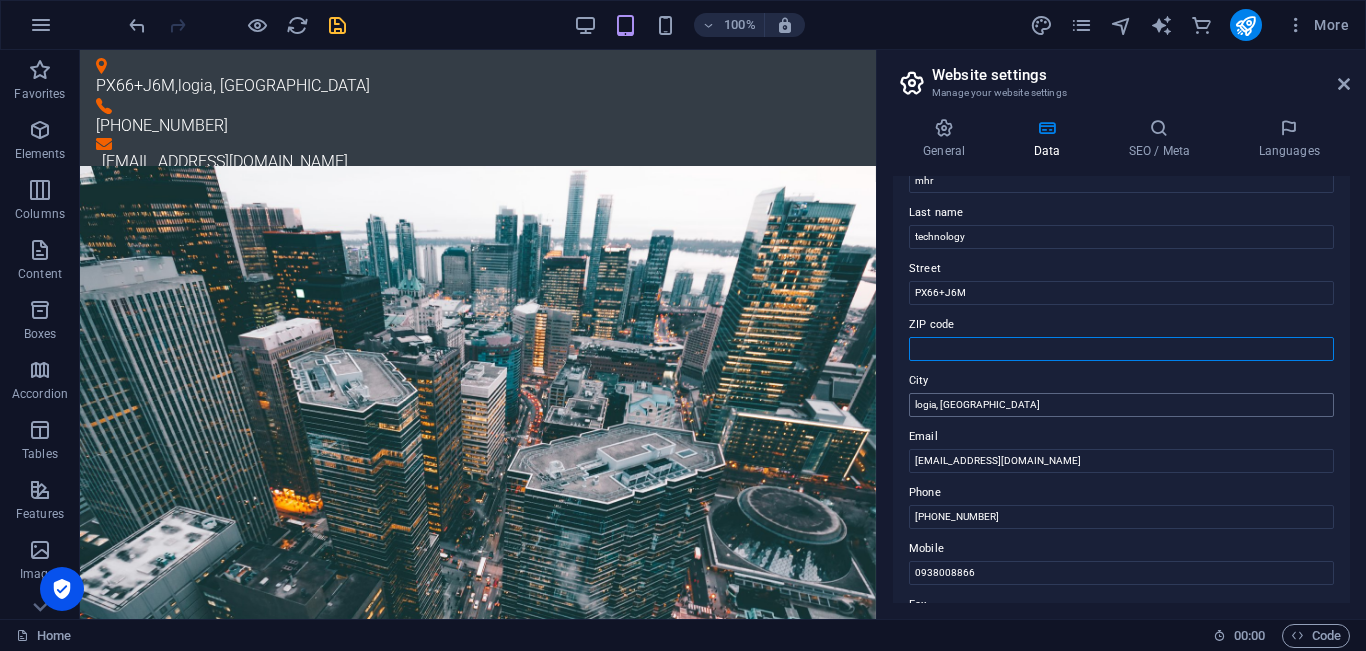 scroll, scrollTop: 412, scrollLeft: 0, axis: vertical 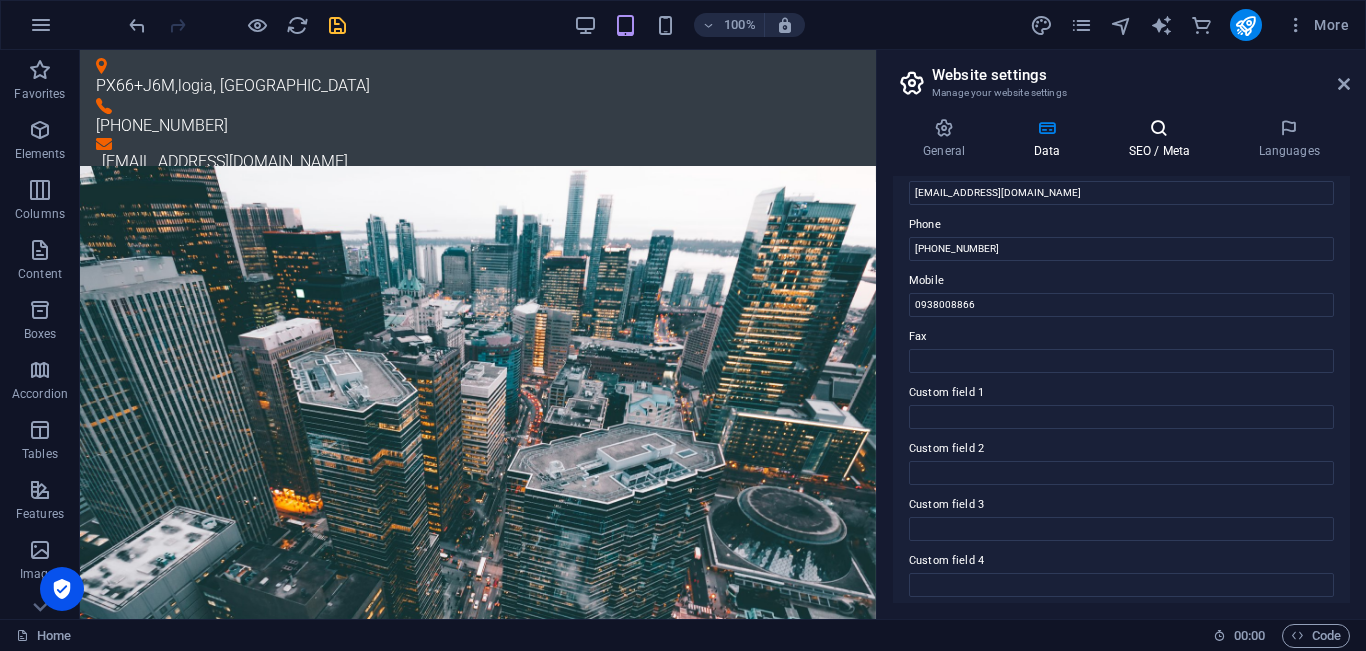 type 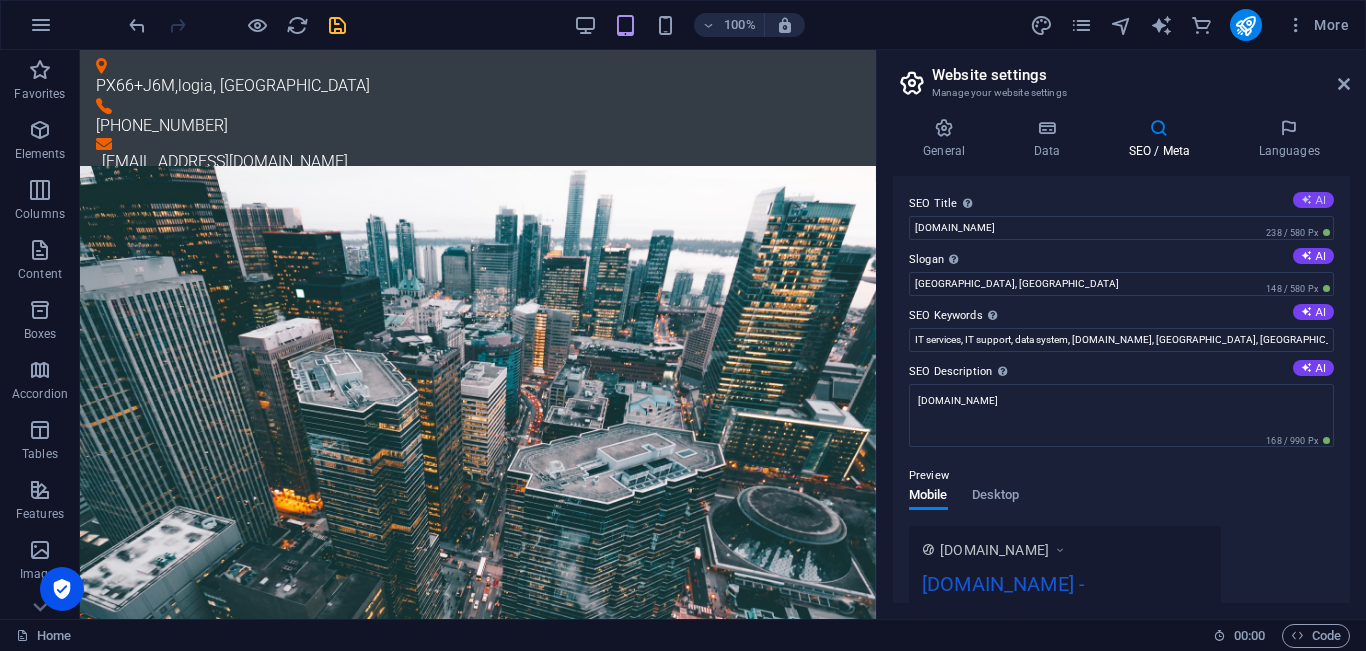 click on "AI" at bounding box center (1313, 200) 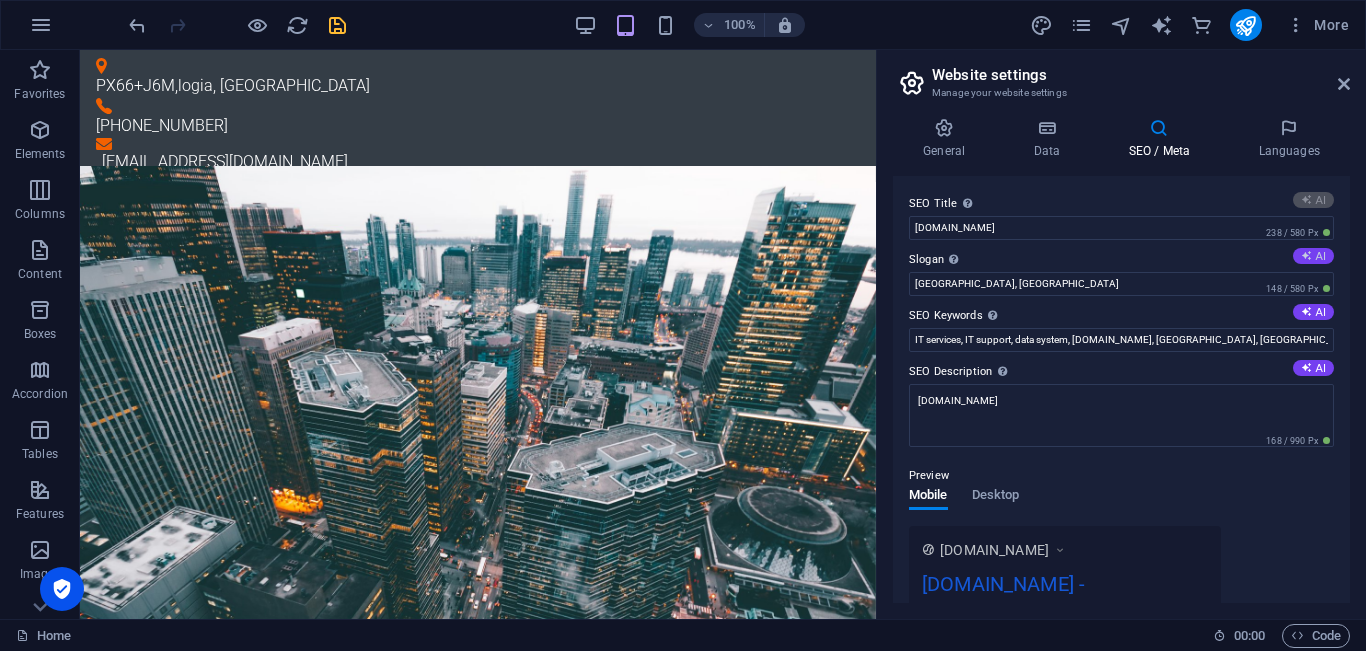 click on "AI" at bounding box center (1313, 256) 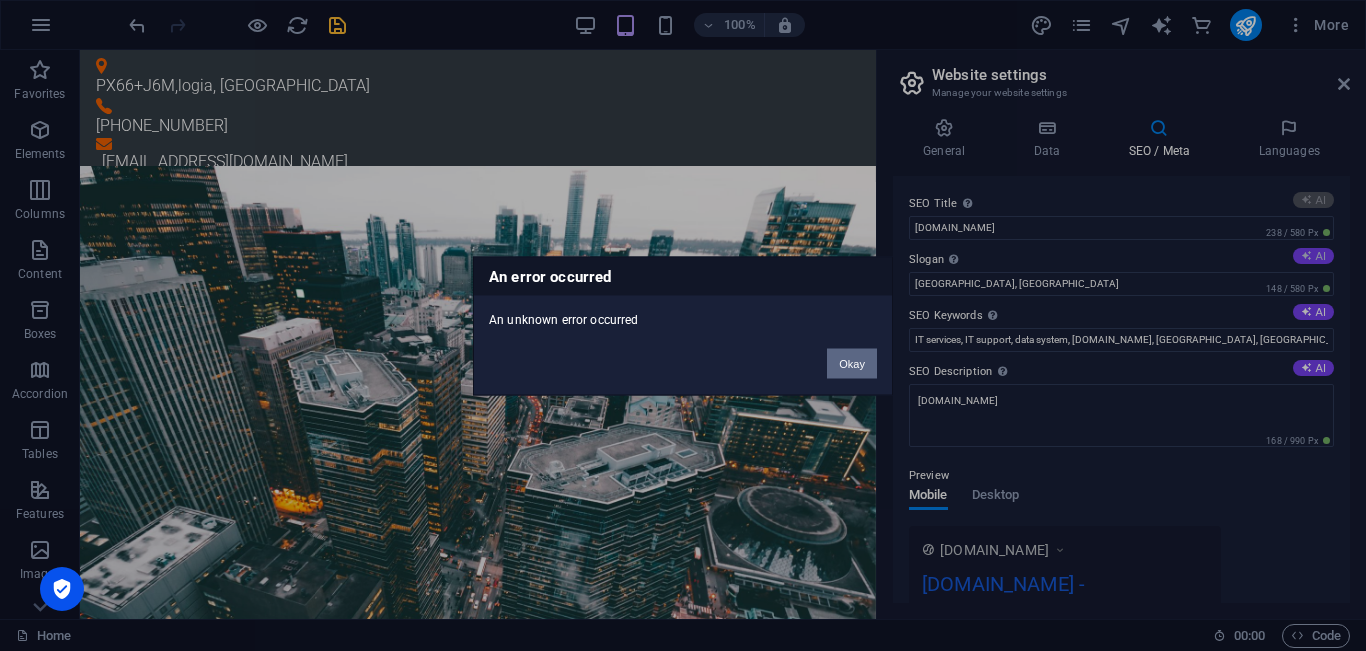 click on "Okay" at bounding box center [852, 363] 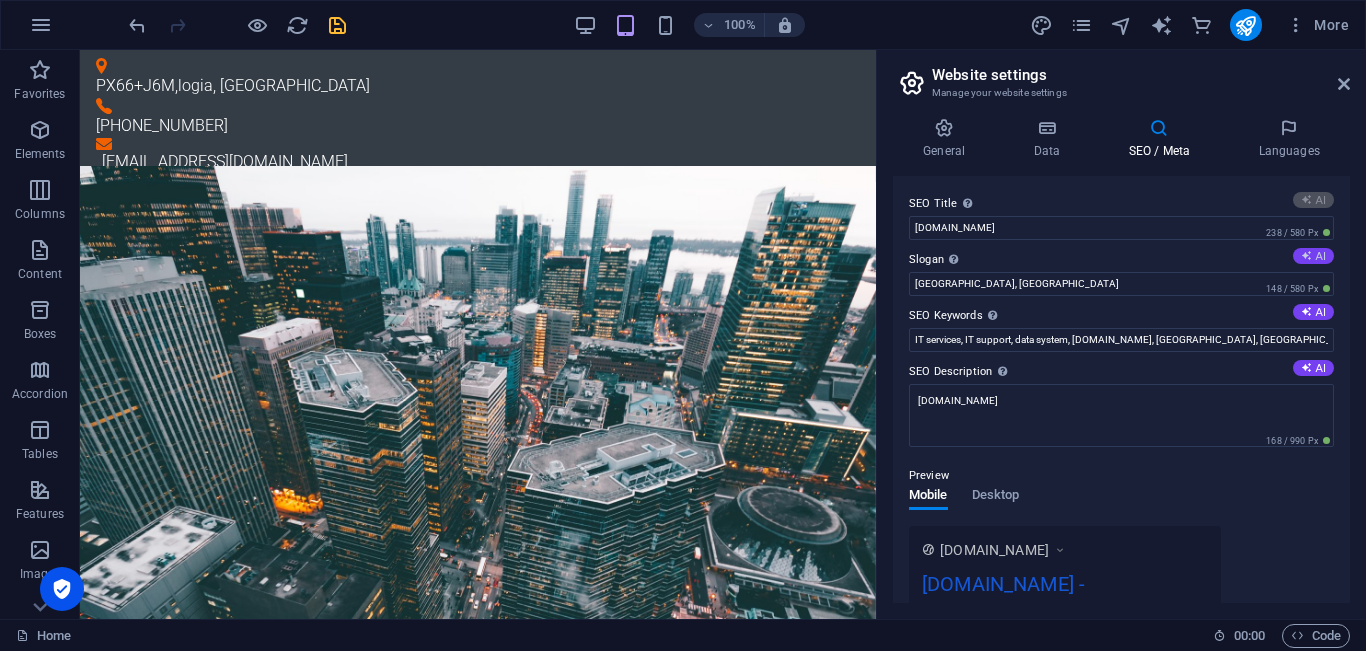 type on "Hardware & Networking Solutions" 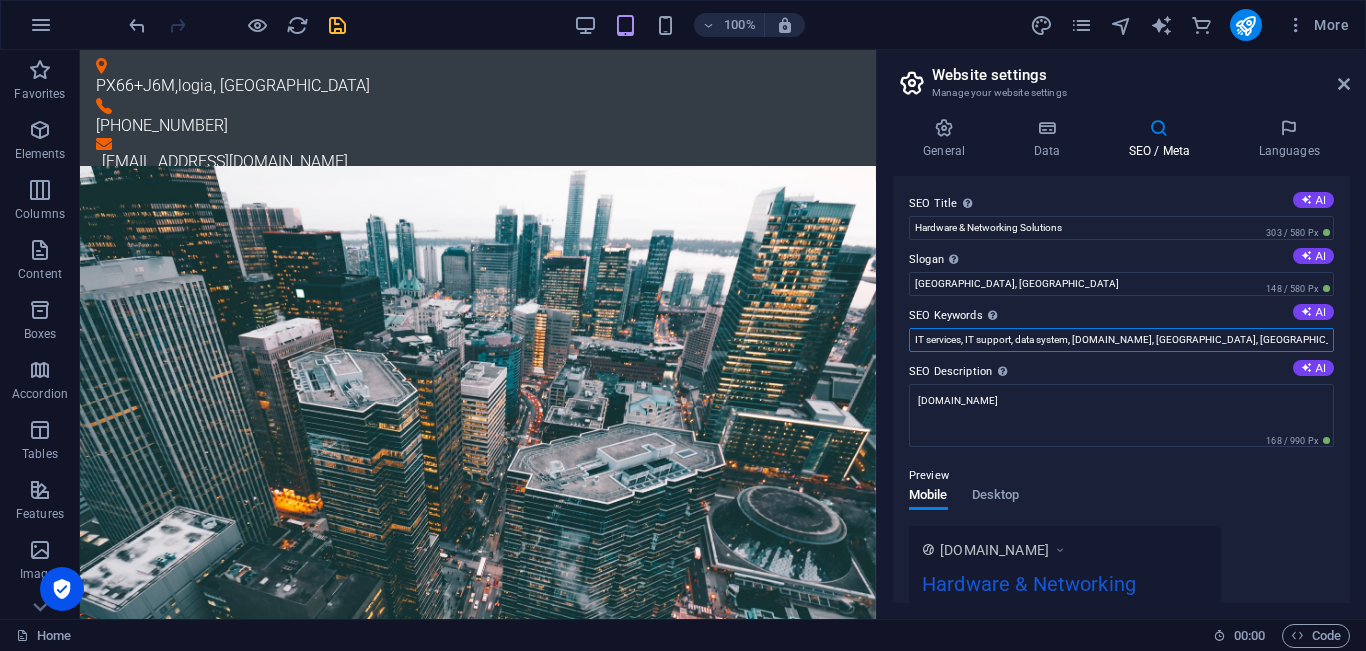 drag, startPoint x: 1195, startPoint y: 342, endPoint x: 1275, endPoint y: 345, distance: 80.05623 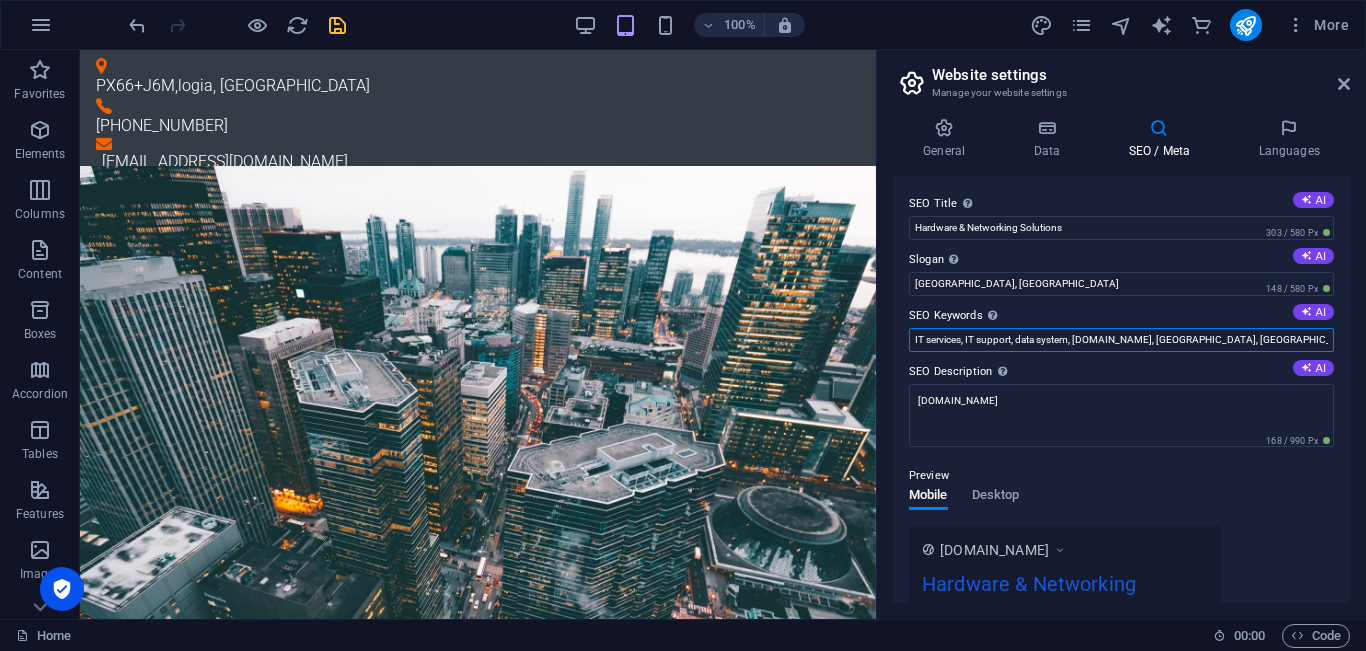 click on "IT services, IT support, data system, m.h.rtechnology.mhrsalt.et, Philadelphia, PA" at bounding box center (1121, 340) 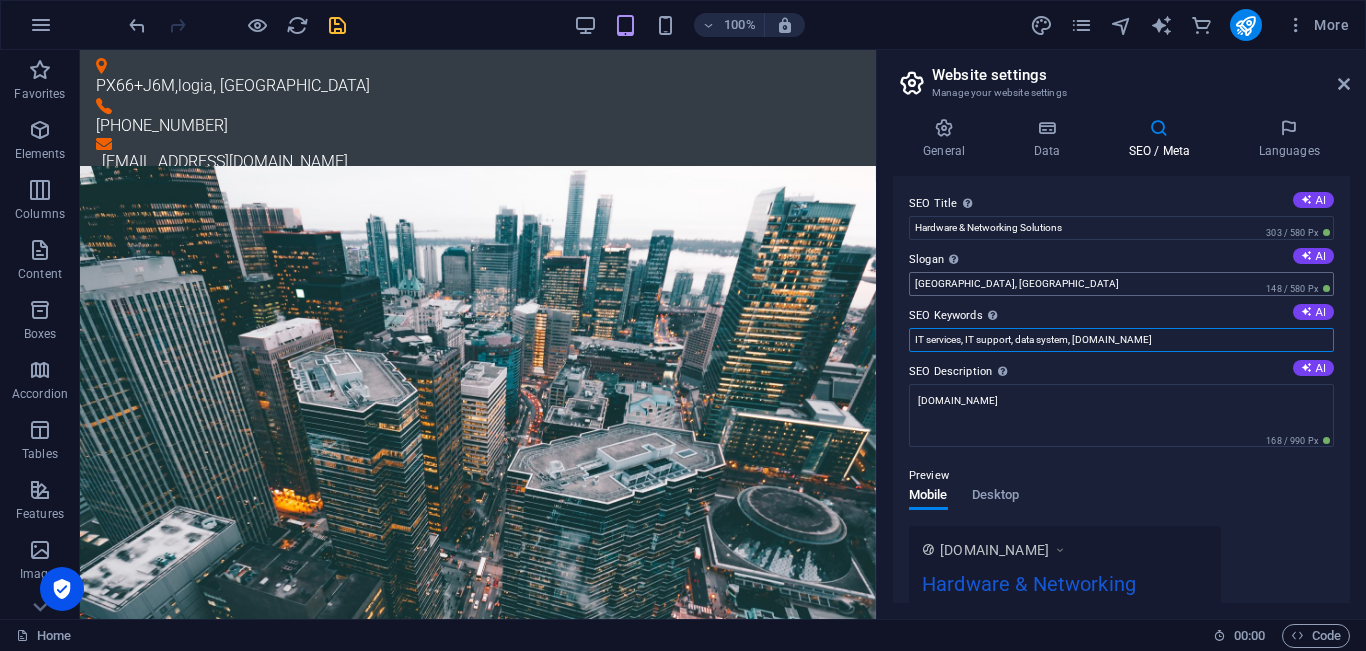 type on "IT services, IT support, data system, m.h.rtechnology.mhrsalt.et" 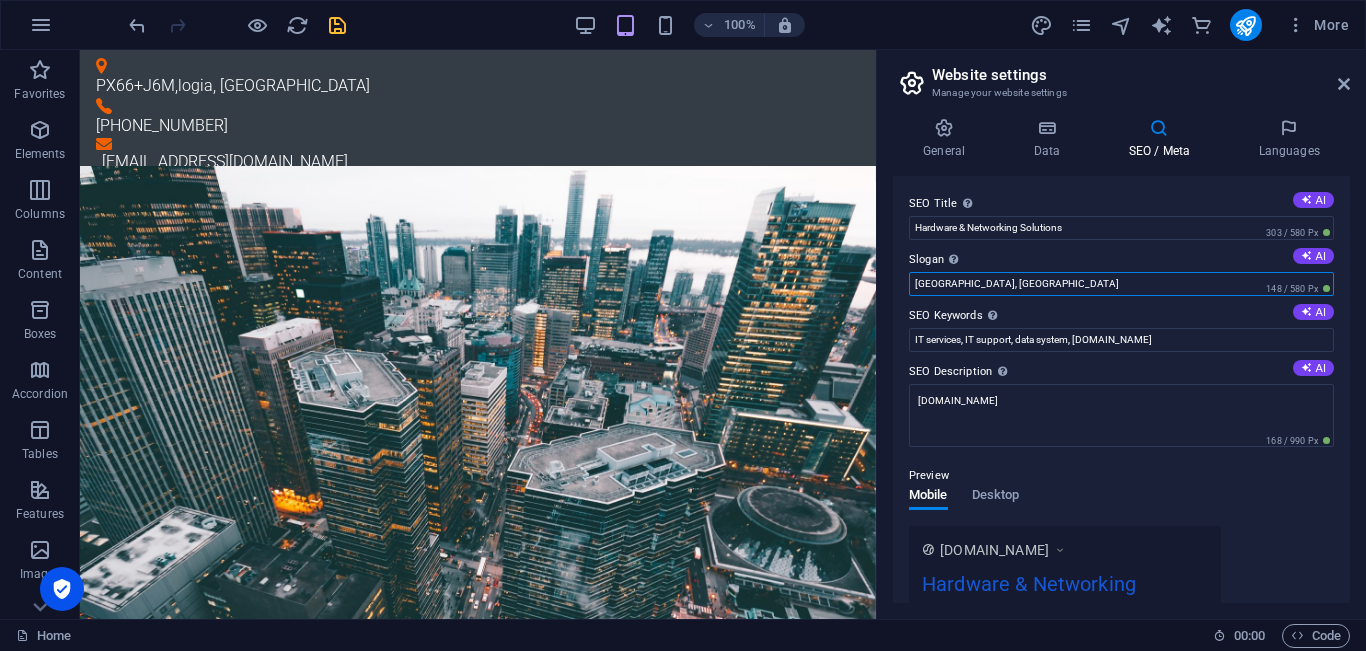 drag, startPoint x: 1013, startPoint y: 281, endPoint x: 911, endPoint y: 278, distance: 102.044106 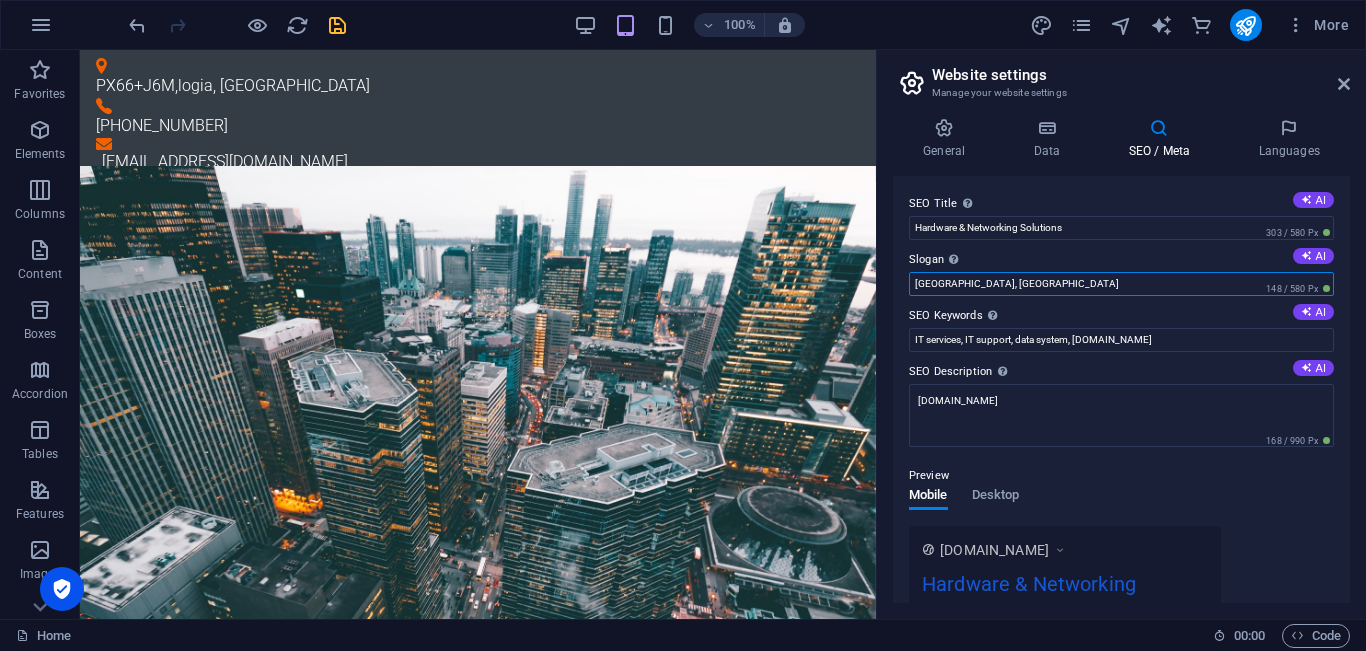 click on "Philadelphia, PA" at bounding box center [1121, 284] 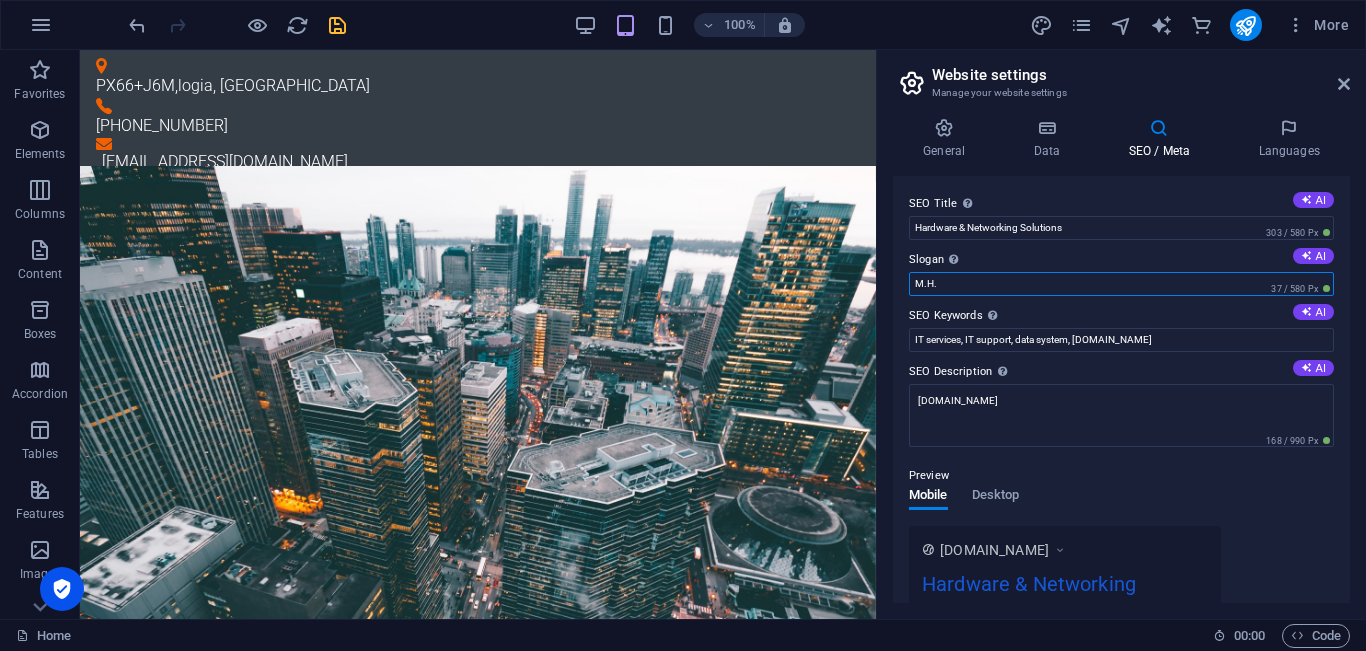 type on "M.H.R" 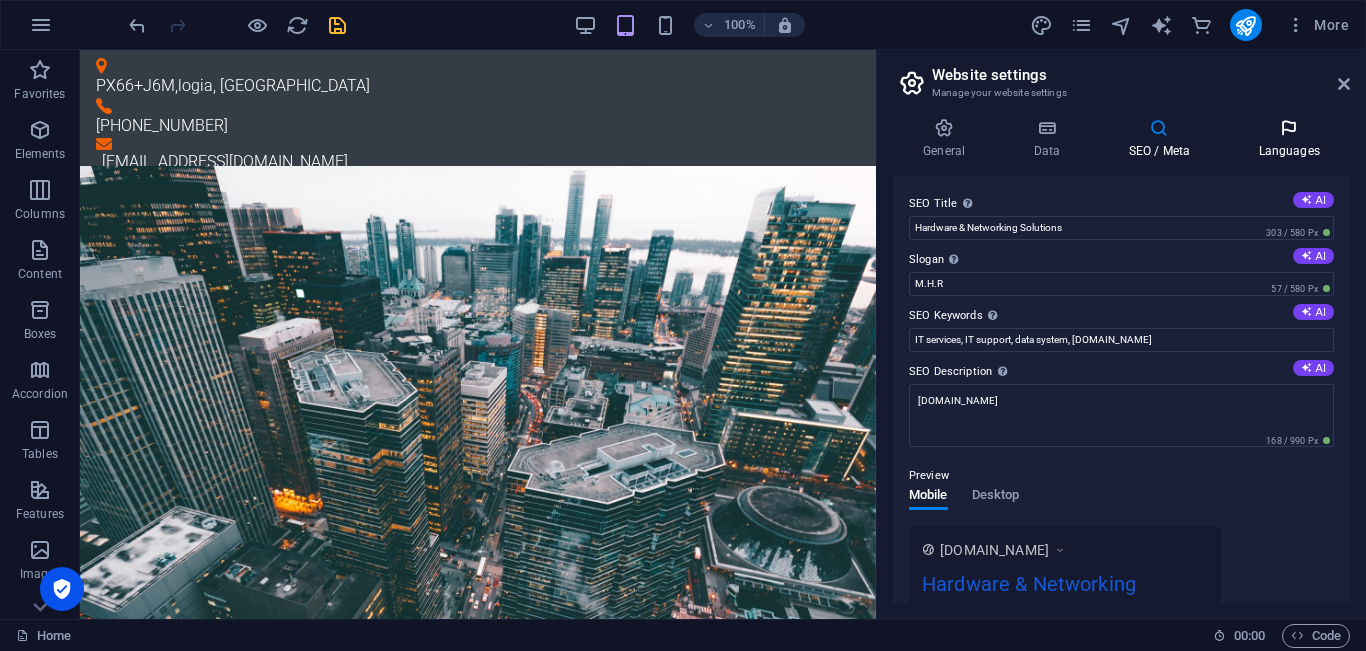 click at bounding box center [1289, 128] 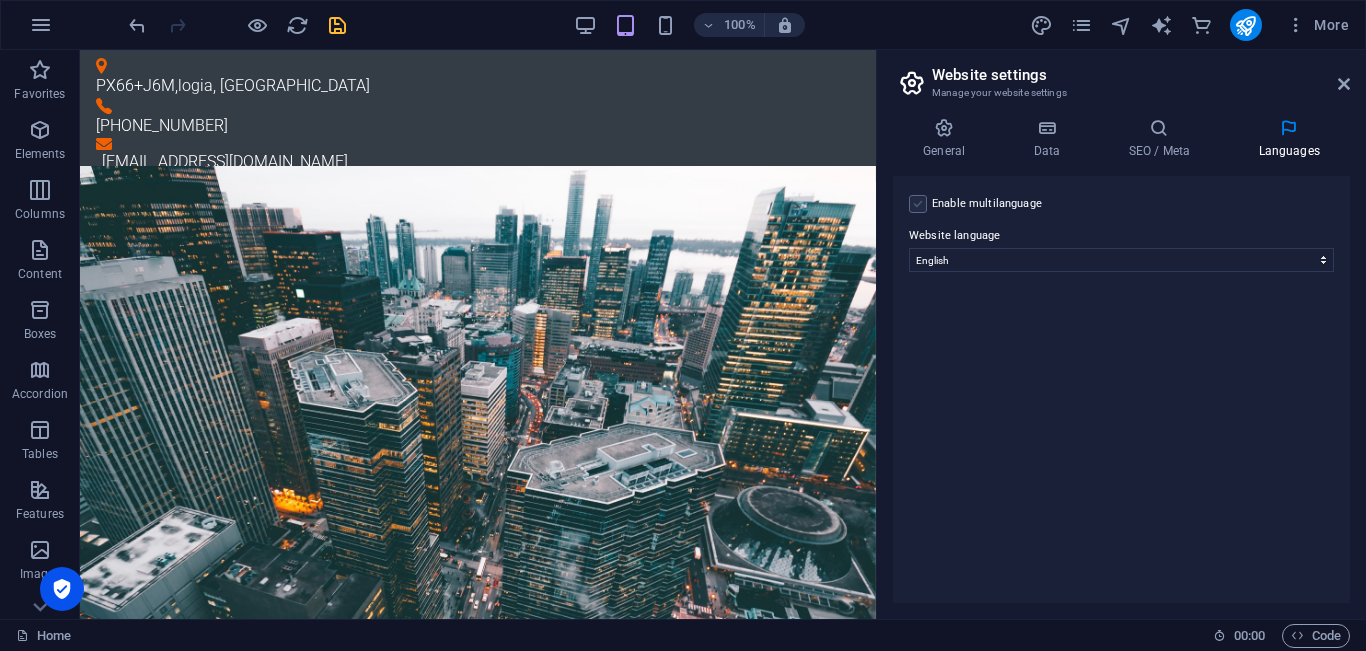 click at bounding box center [918, 204] 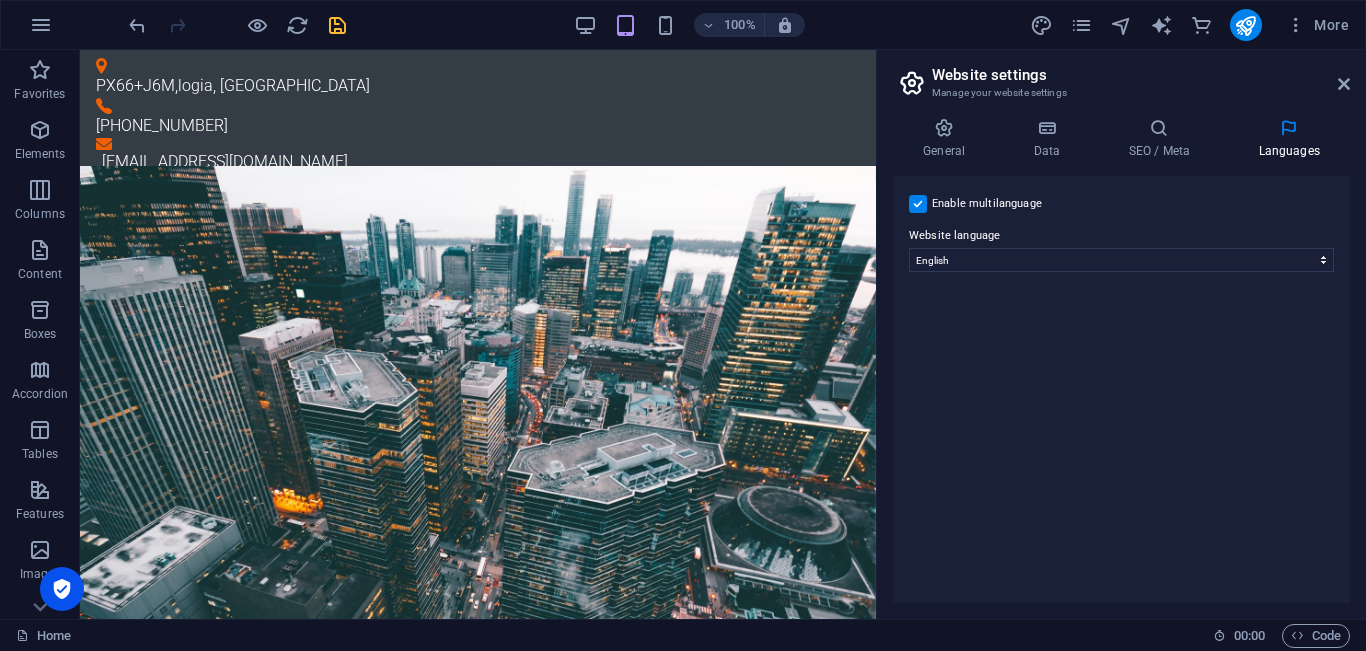 select 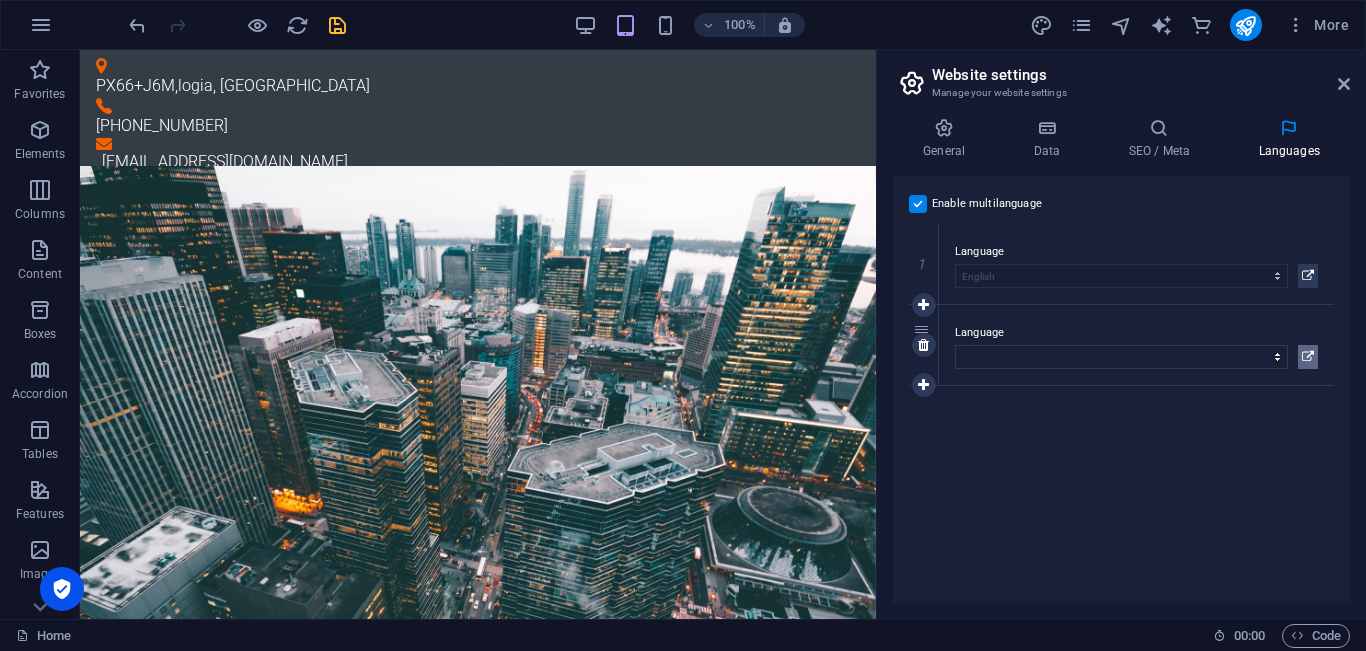 click at bounding box center (1308, 357) 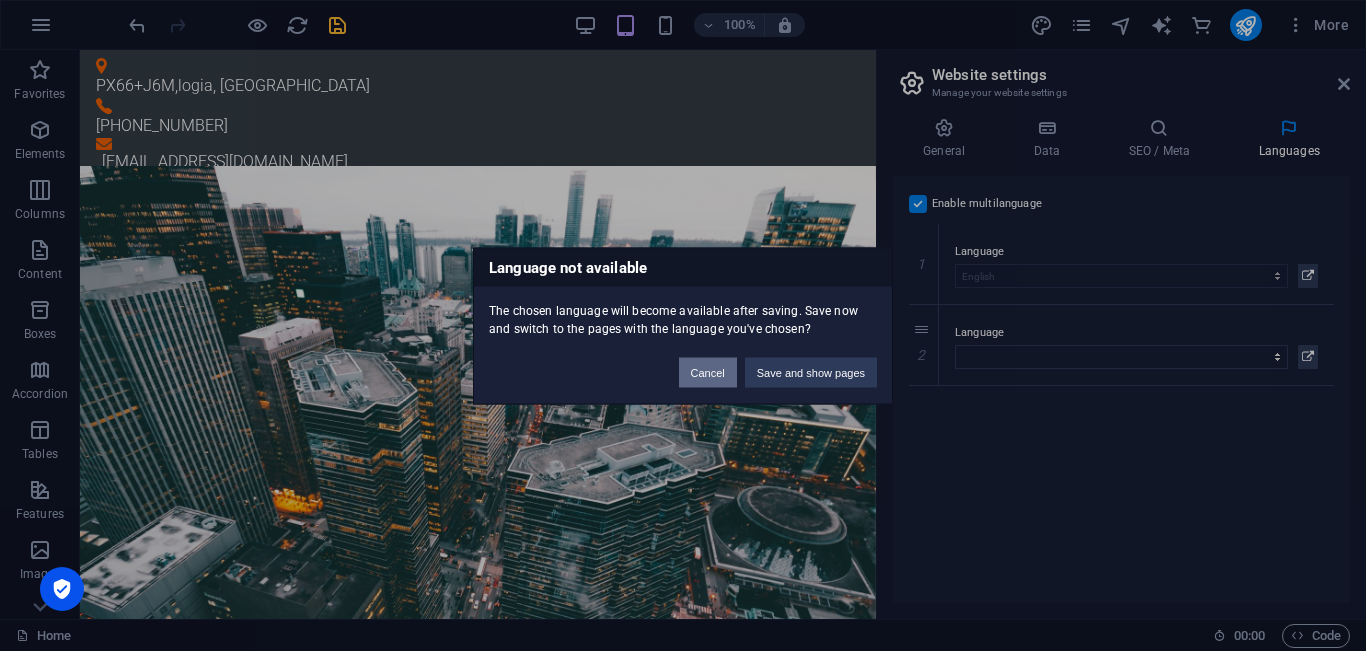 click on "Cancel" at bounding box center [708, 372] 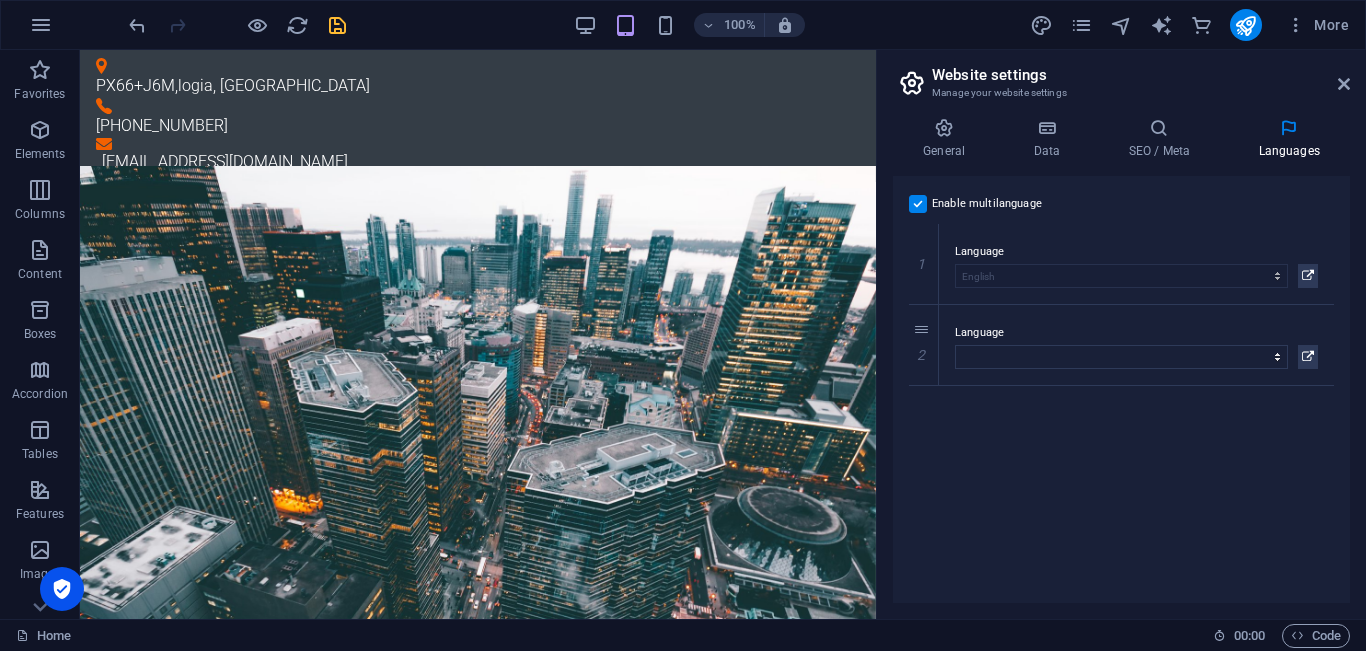click at bounding box center [918, 204] 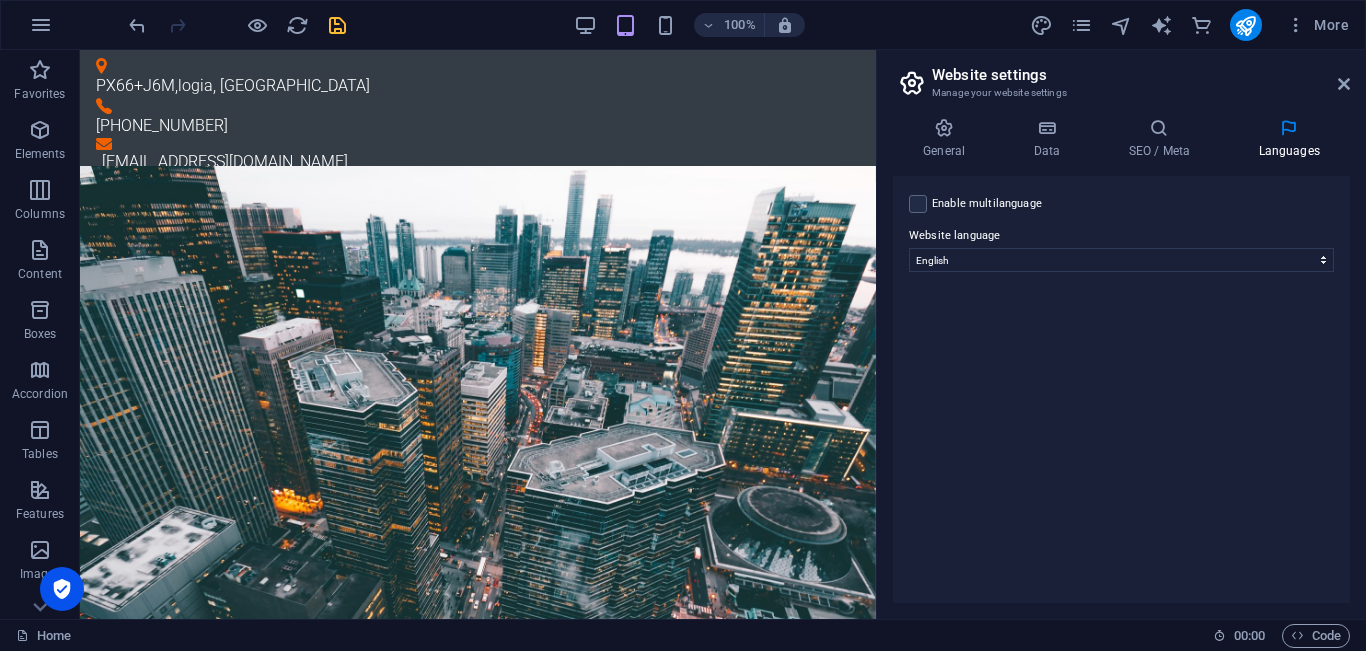 click at bounding box center [337, 25] 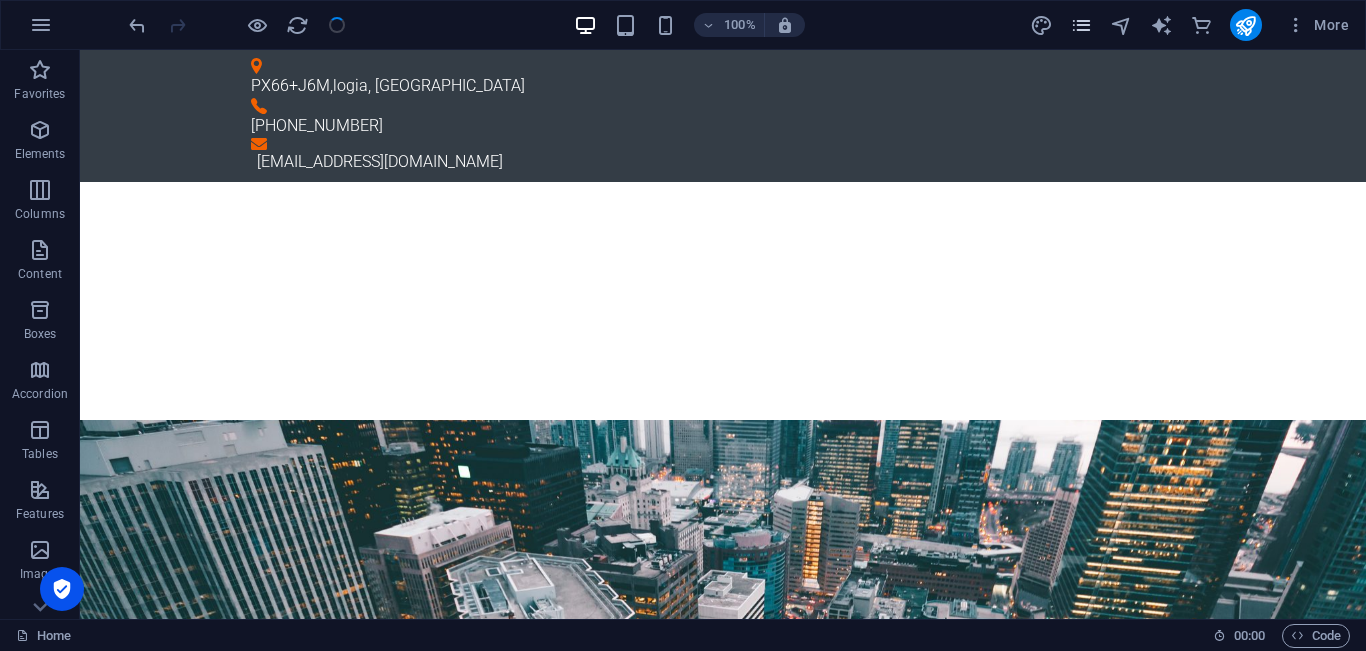 scroll, scrollTop: 636, scrollLeft: 0, axis: vertical 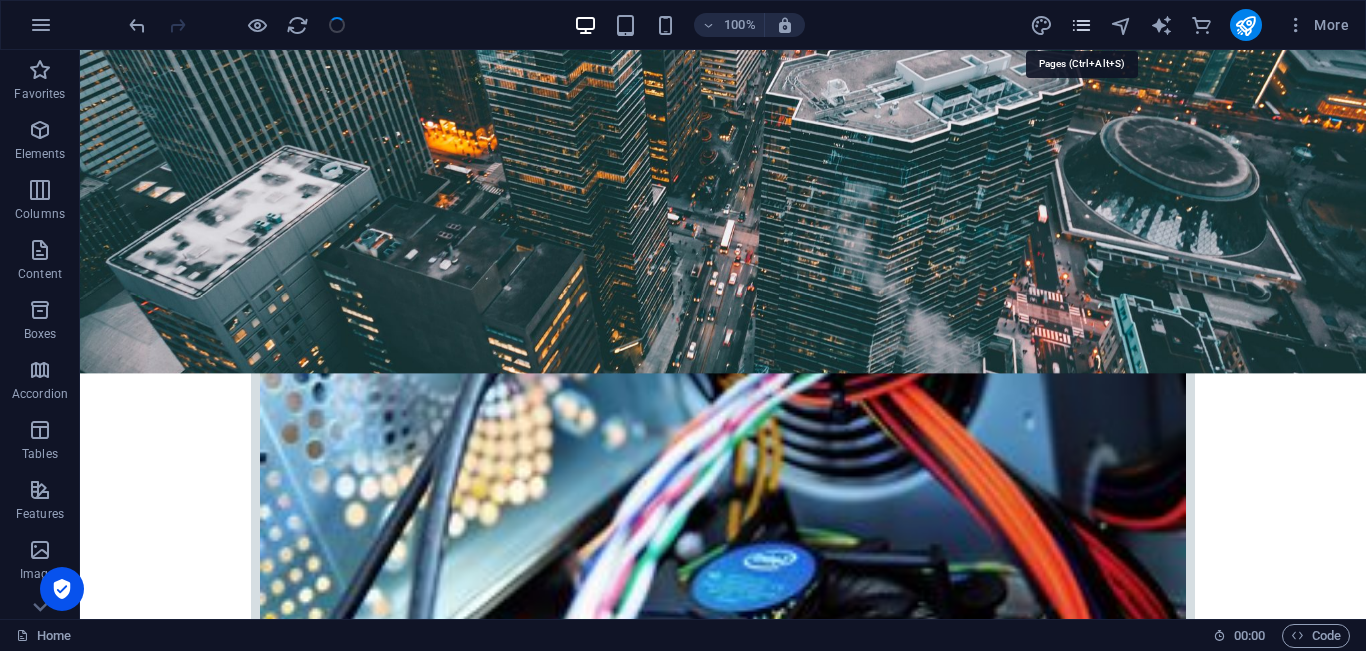 click at bounding box center (1081, 25) 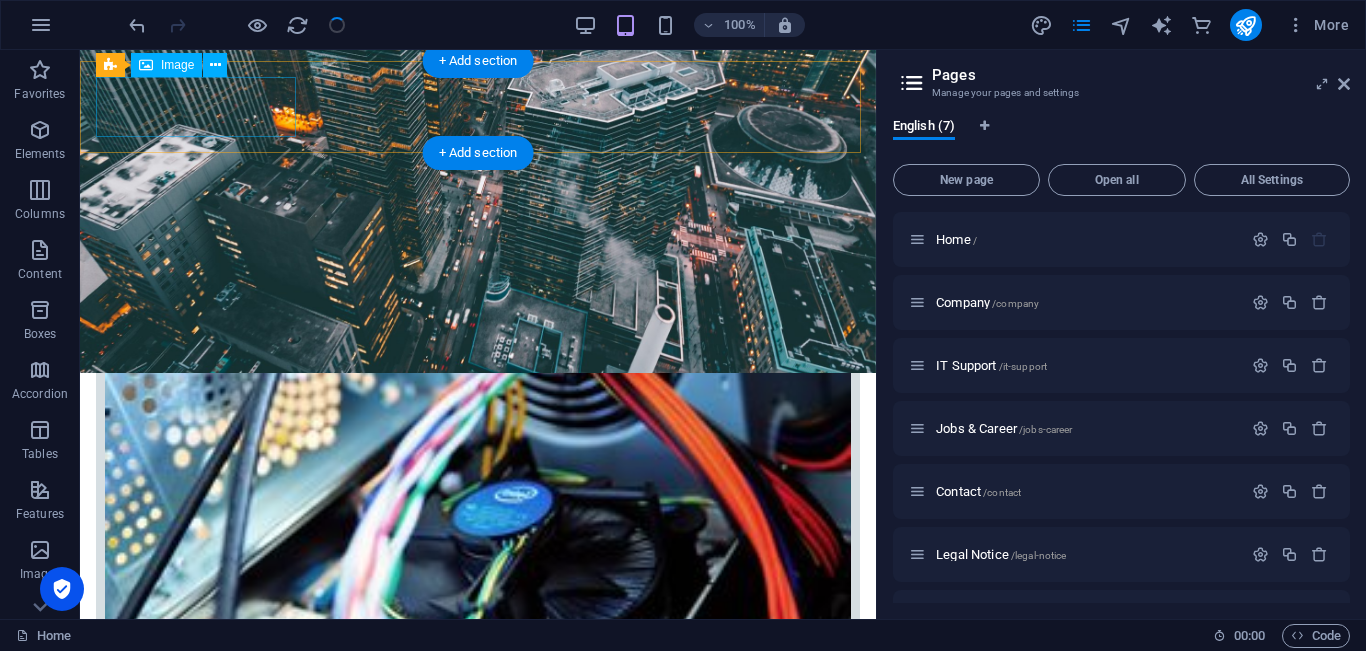 click at bounding box center (478, 2060) 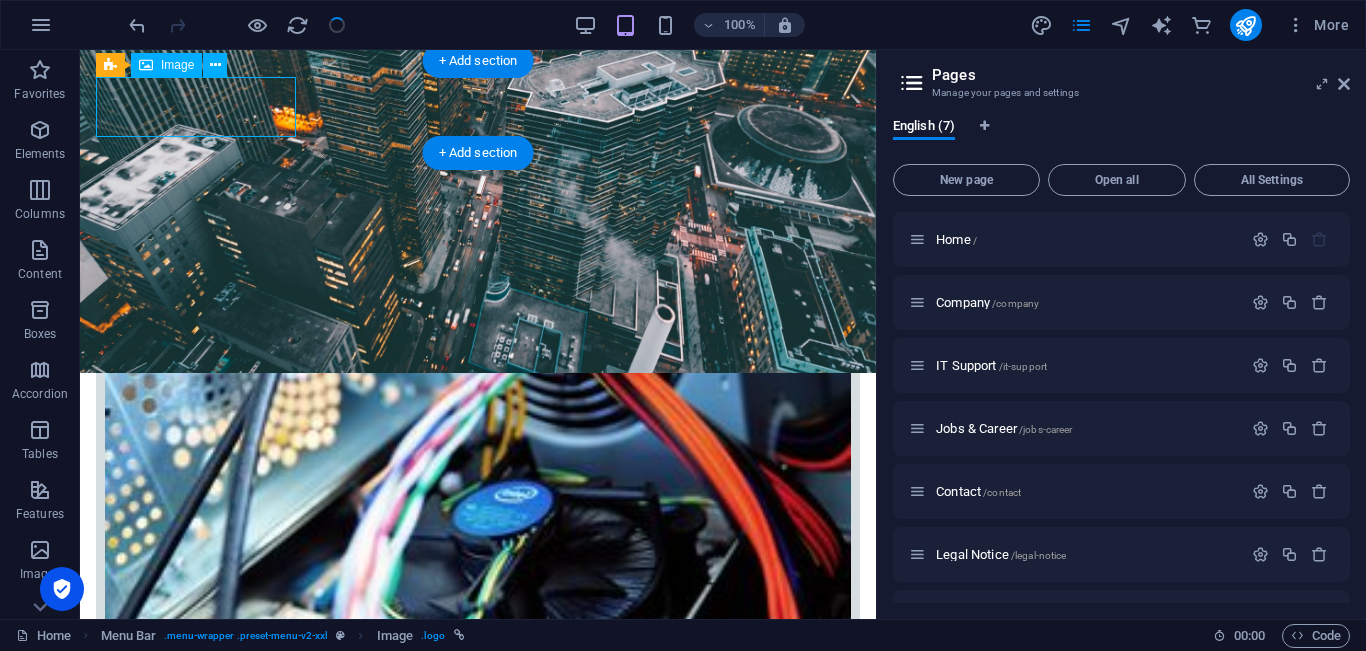 click at bounding box center (478, 2060) 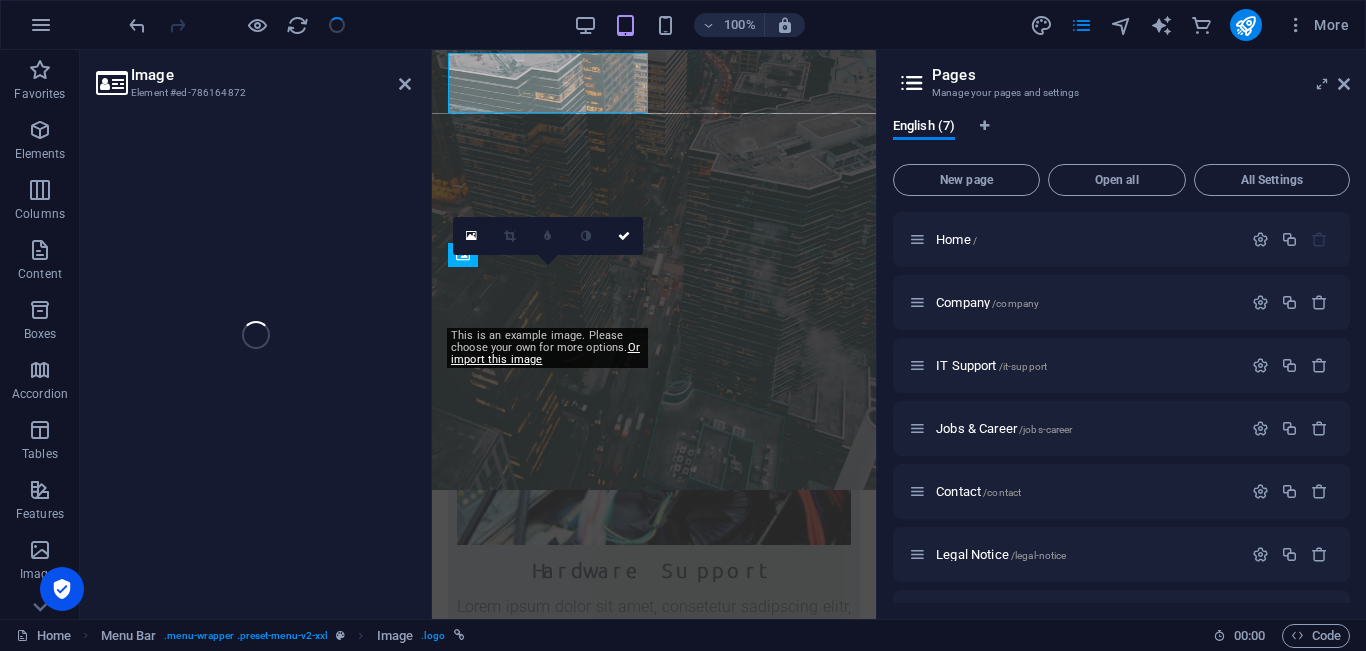 select on "px" 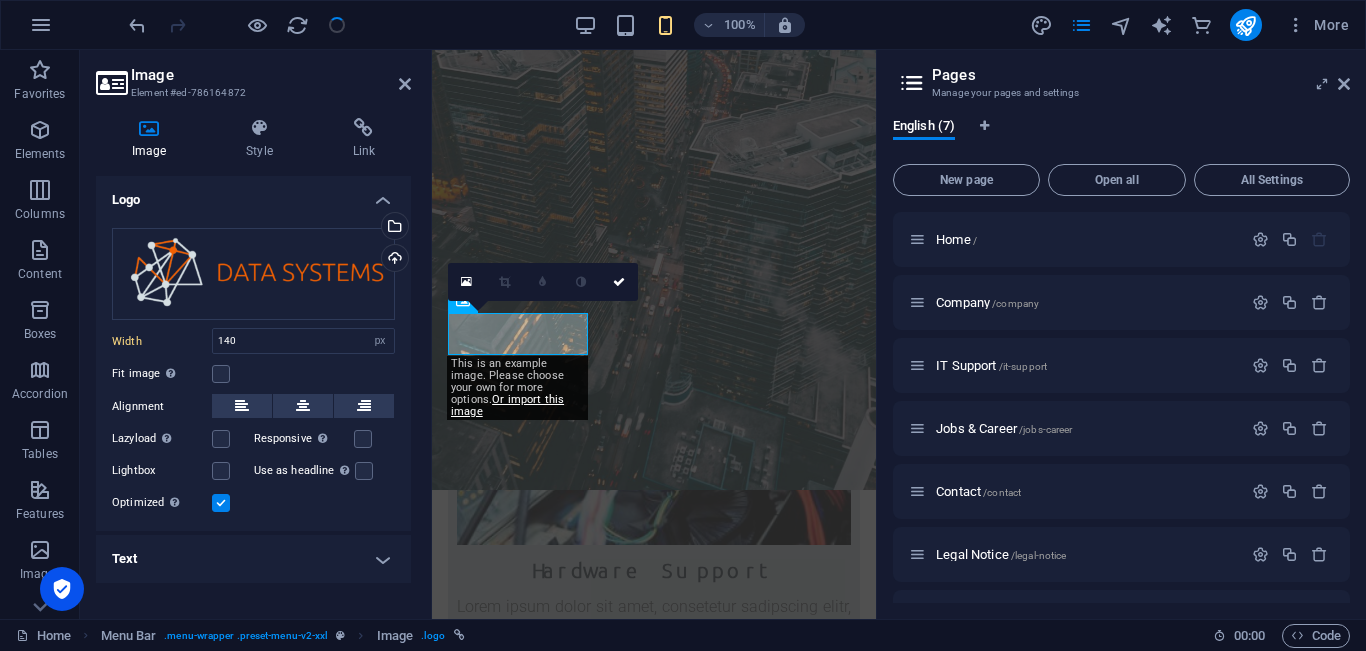 scroll, scrollTop: 1235, scrollLeft: 0, axis: vertical 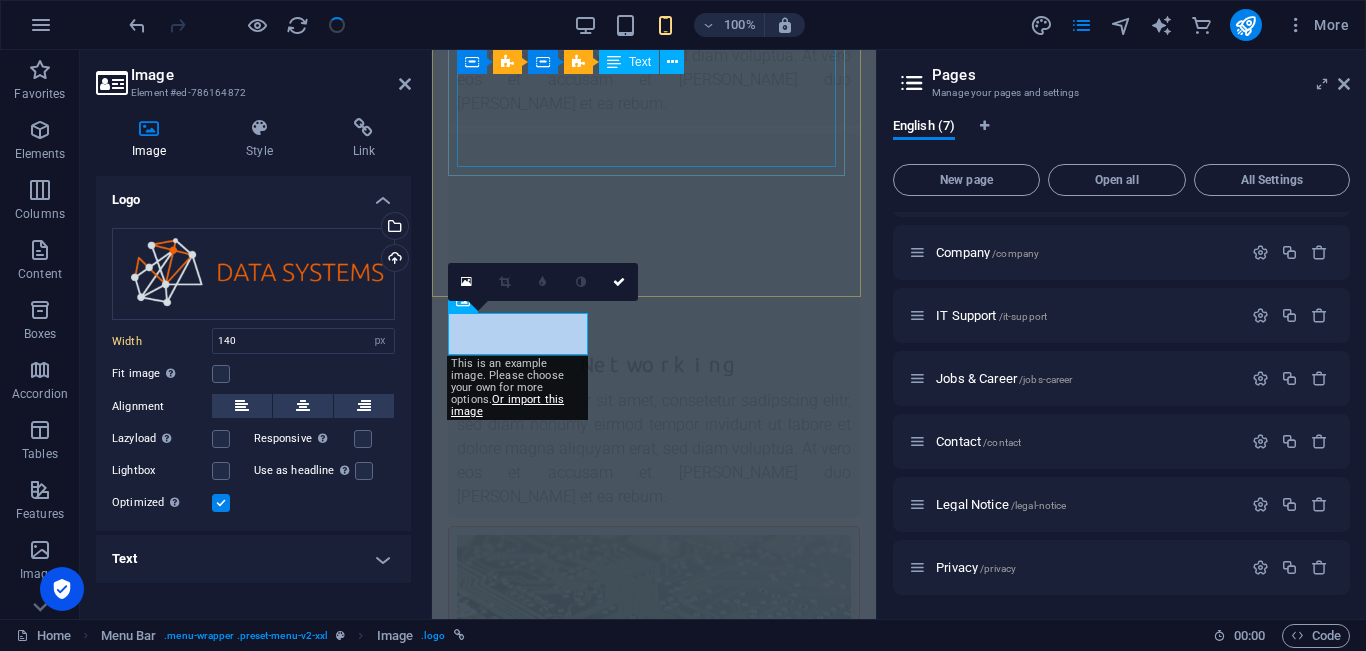 click on "Lorem ipsum dolor sit amet, consetetur sadipscing elitr, sed diam nonumy eirmod tempor invidunt ut labore et dolore magna aliquyam erat, sed diam voluptua. At vero eos et accusam et [PERSON_NAME] duo [PERSON_NAME] et ea rebum." at bounding box center (654, 866) 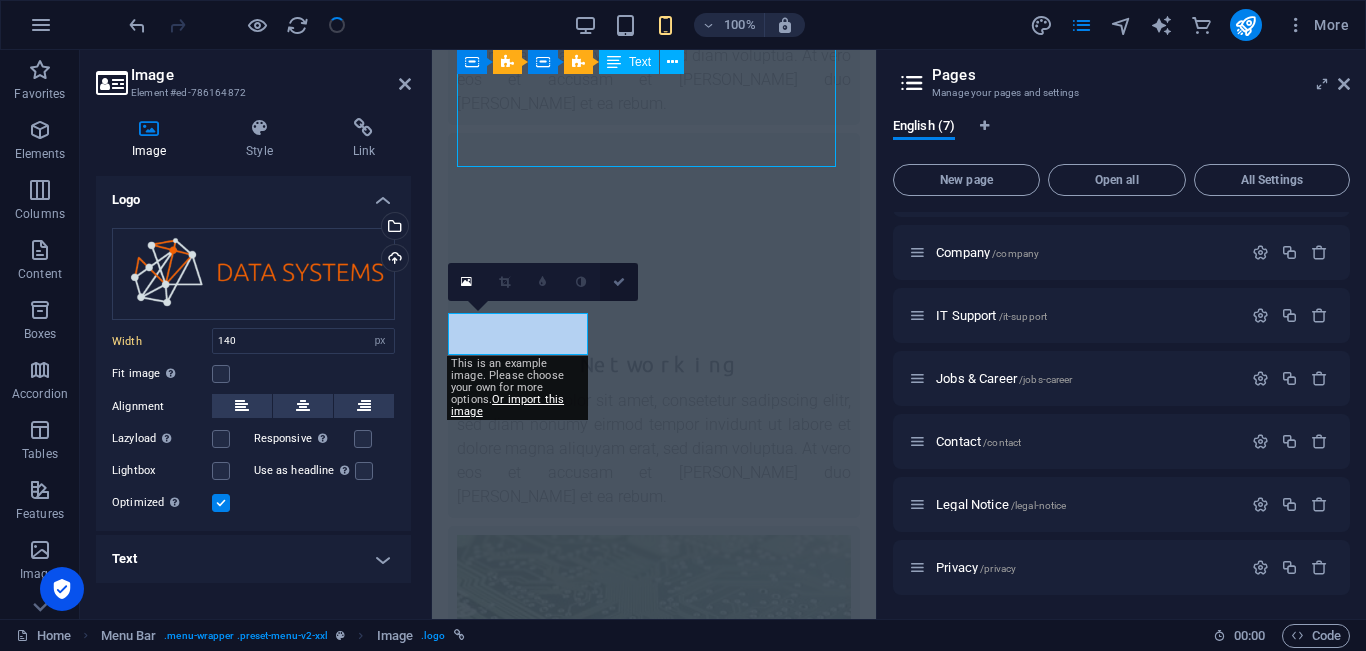 click at bounding box center [619, 282] 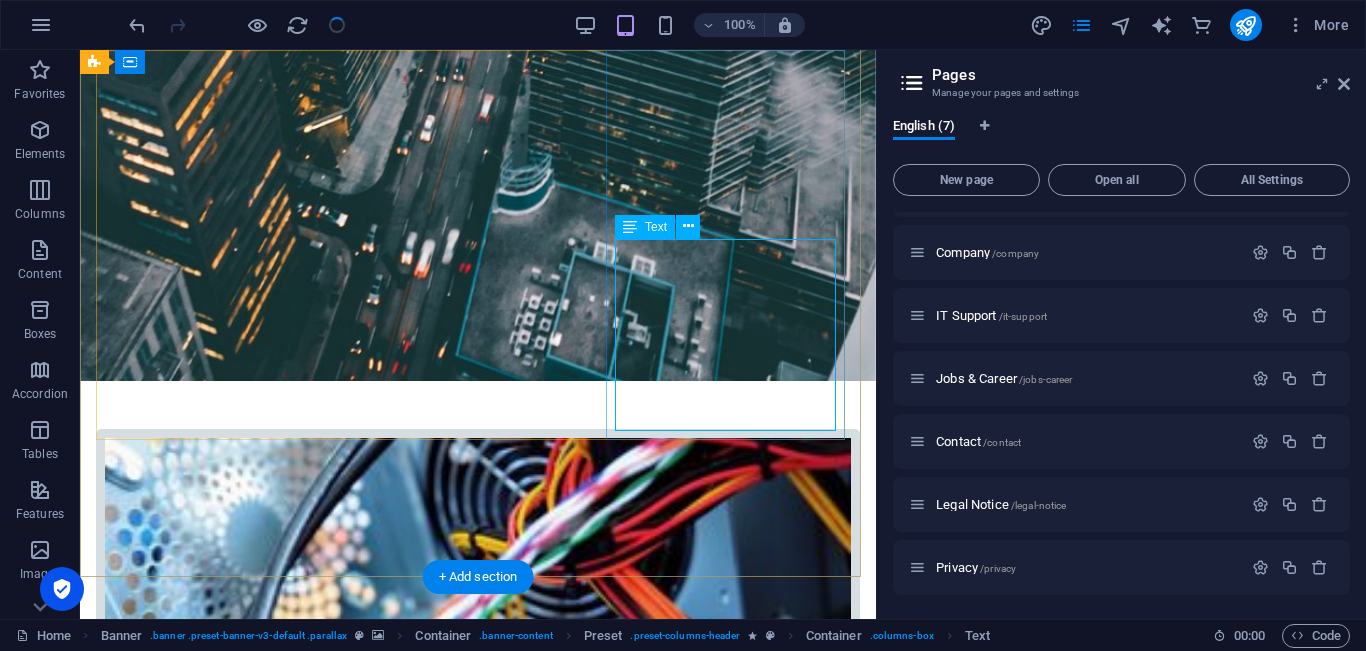 scroll, scrollTop: 120, scrollLeft: 0, axis: vertical 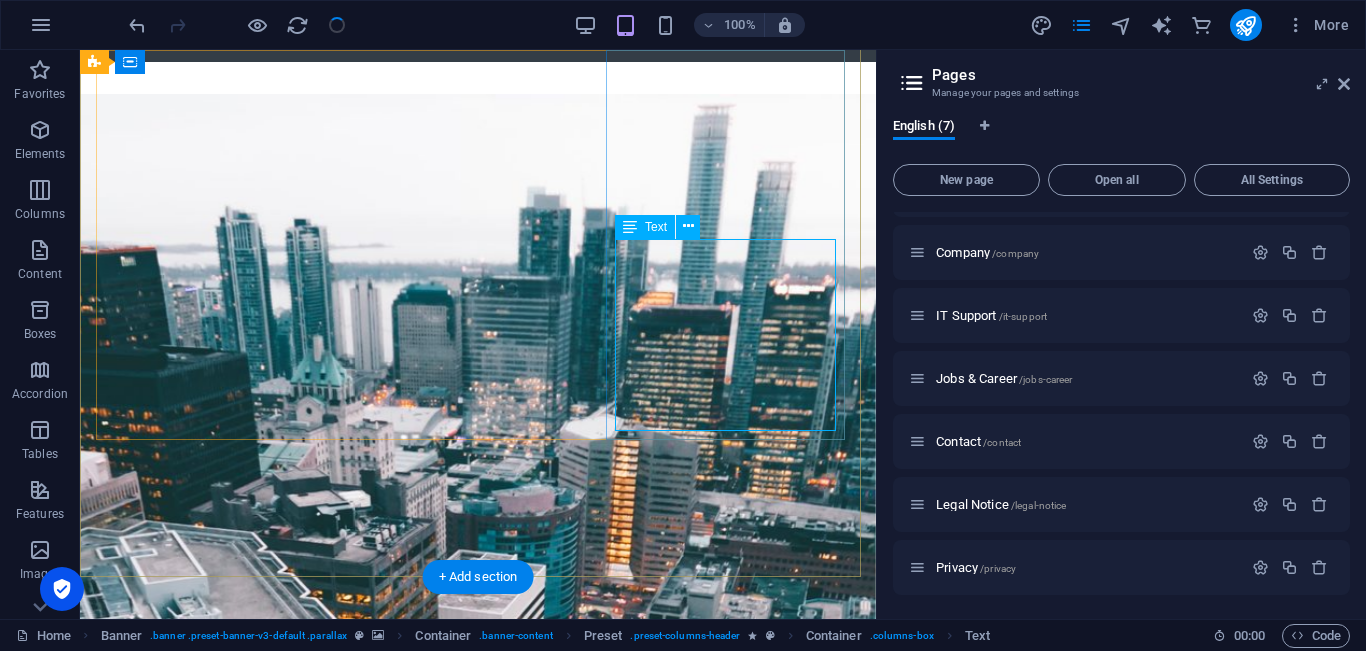 click on "Lorem ipsum dolor sit amet, consetetur sadipscing elitr, sed diam nonumy eirmod tempor invidunt ut labore et dolore magna aliquyam erat, sed diam voluptua. At vero eos et accusam et [PERSON_NAME] duo [PERSON_NAME] et ea rebum." at bounding box center (478, 3137) 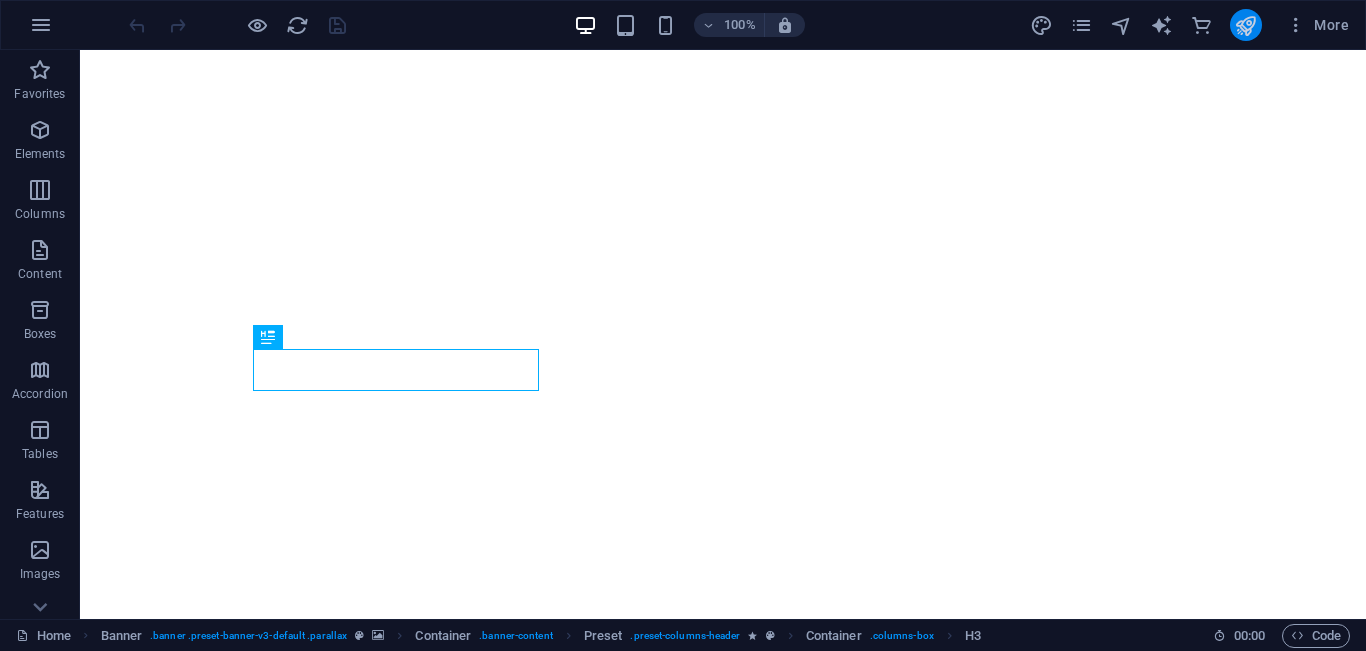 scroll, scrollTop: 0, scrollLeft: 0, axis: both 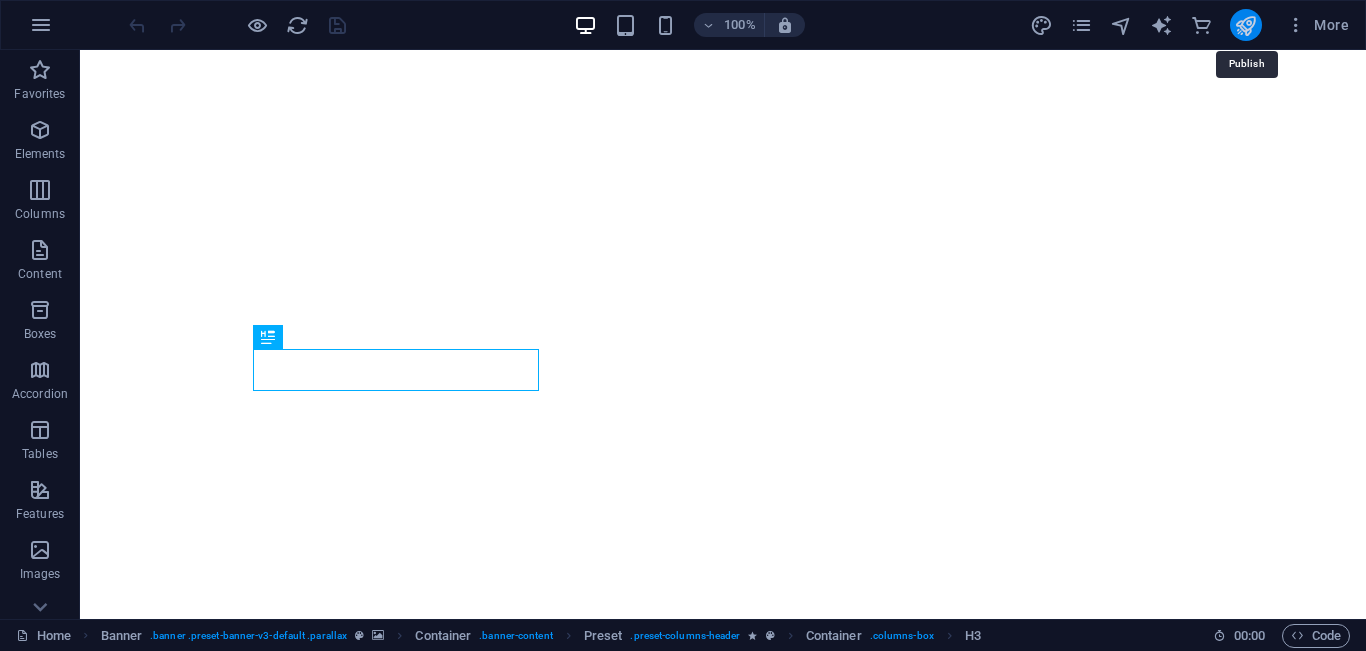 click at bounding box center [1245, 25] 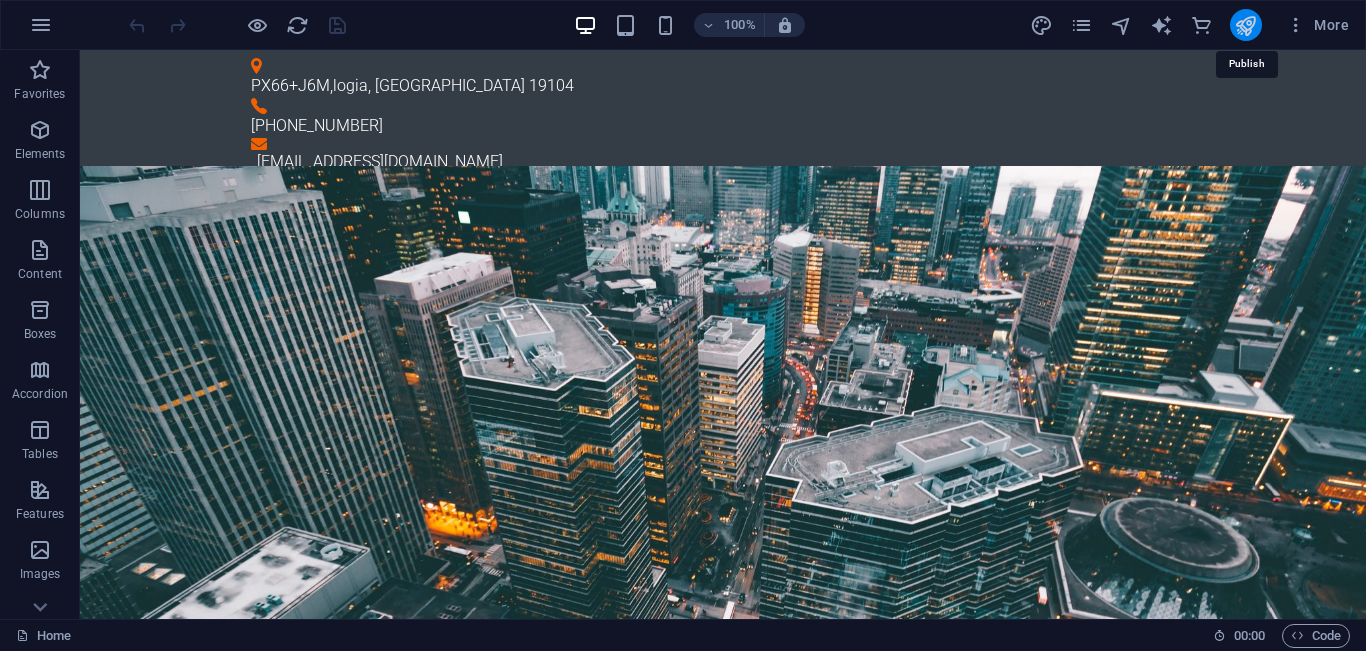 scroll, scrollTop: 0, scrollLeft: 0, axis: both 